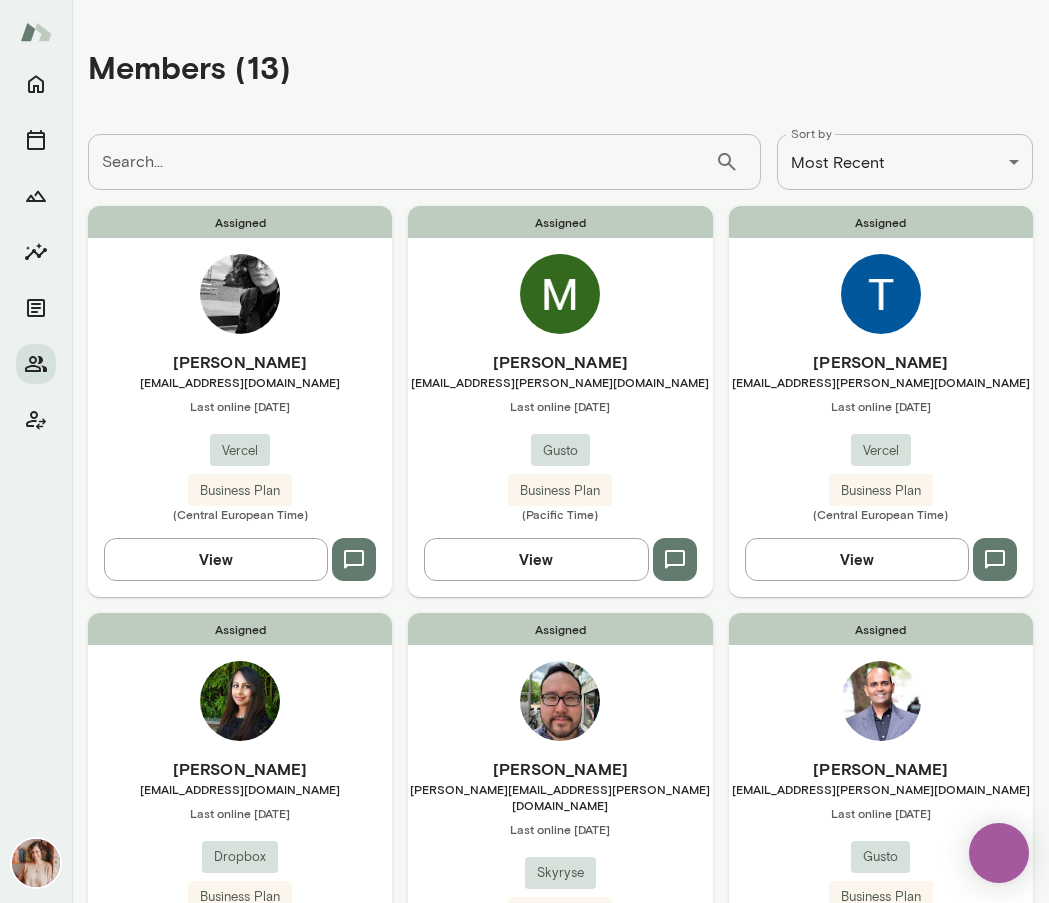 scroll, scrollTop: 0, scrollLeft: 0, axis: both 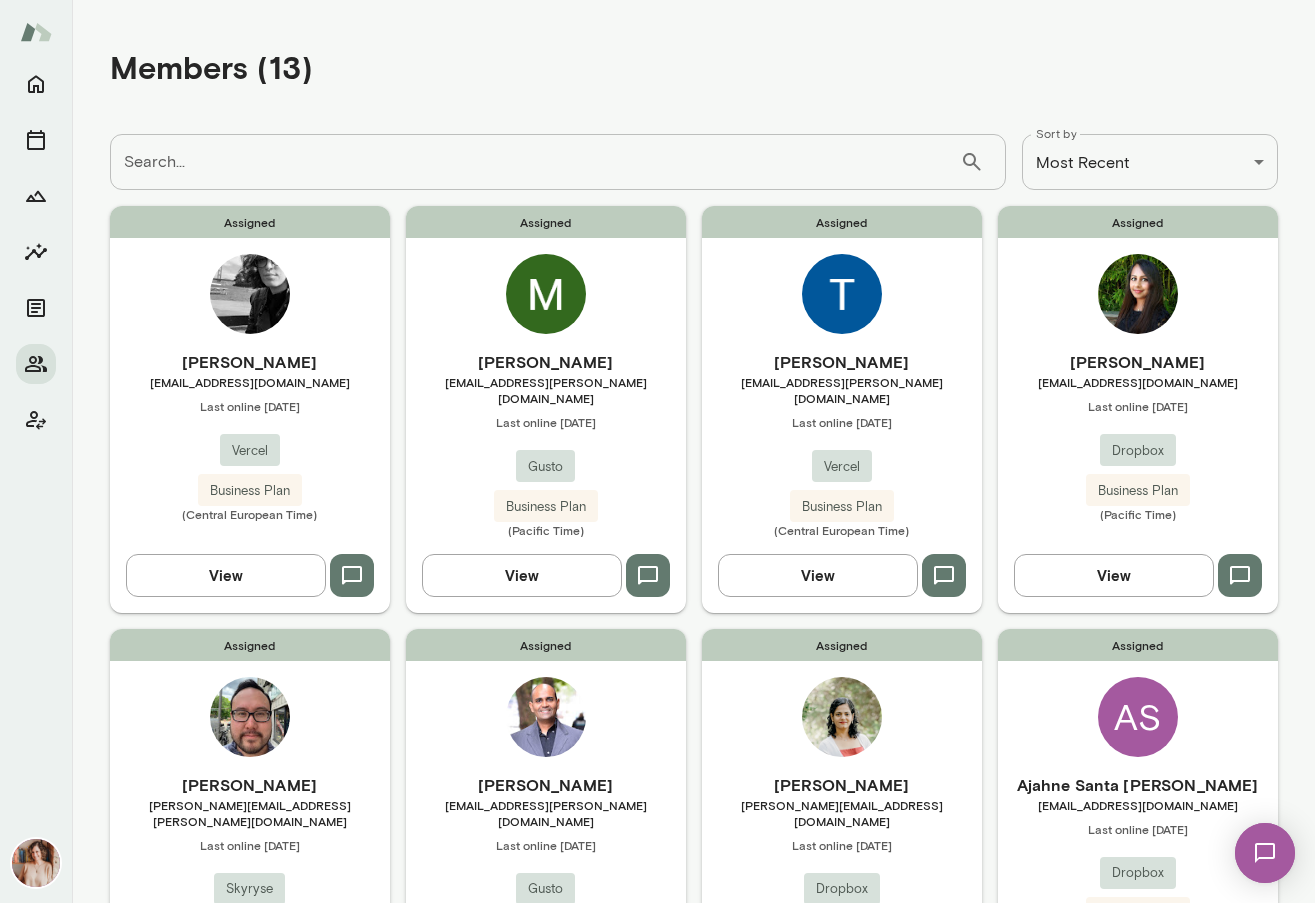 click on "Assigned Bel [PERSON_NAME] [EMAIL_ADDRESS][DOMAIN_NAME] Last online [DATE] Vercel Business Plan (Central European Time) View" at bounding box center [250, 409] 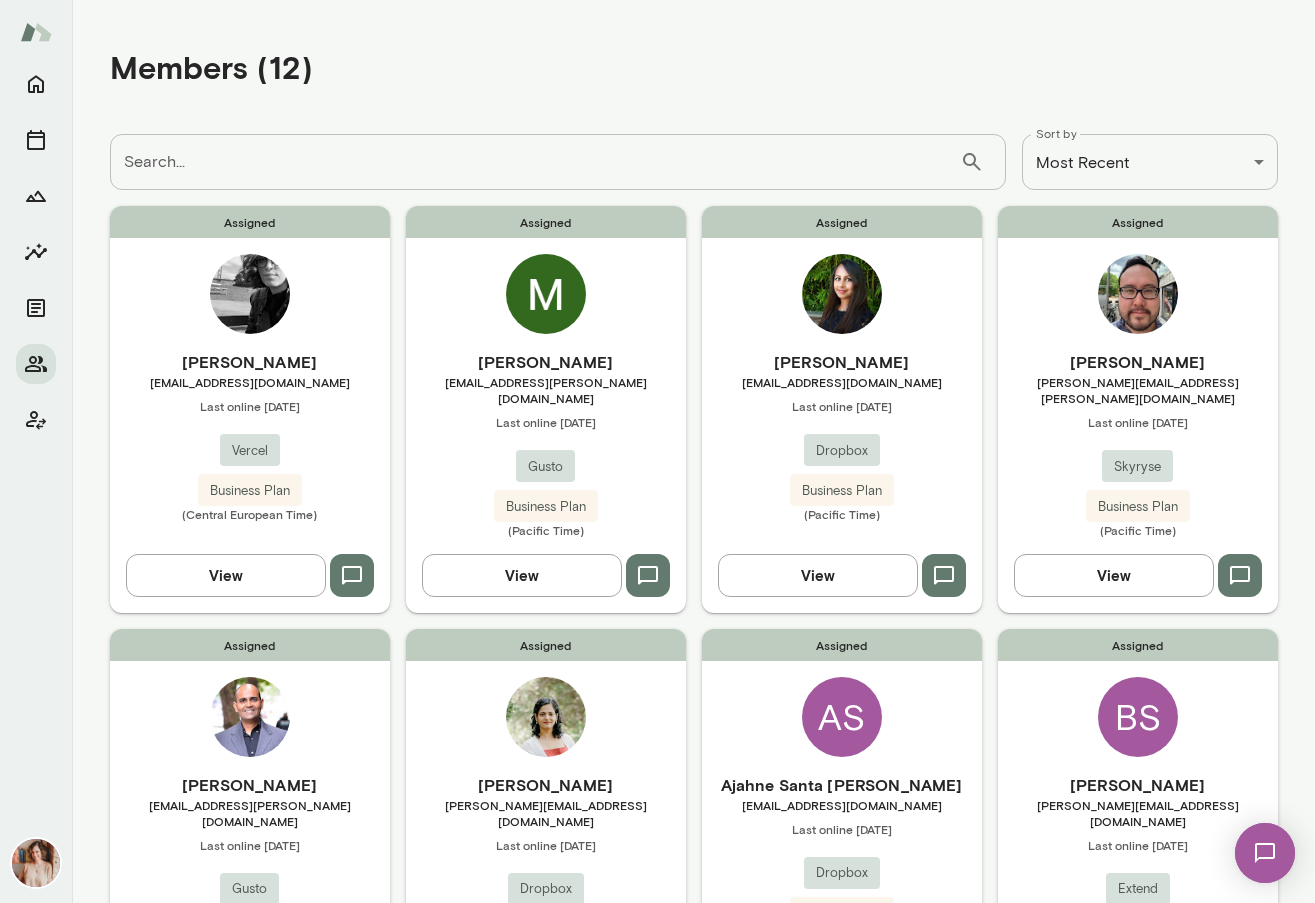 click on "[PERSON_NAME]" at bounding box center [546, 362] 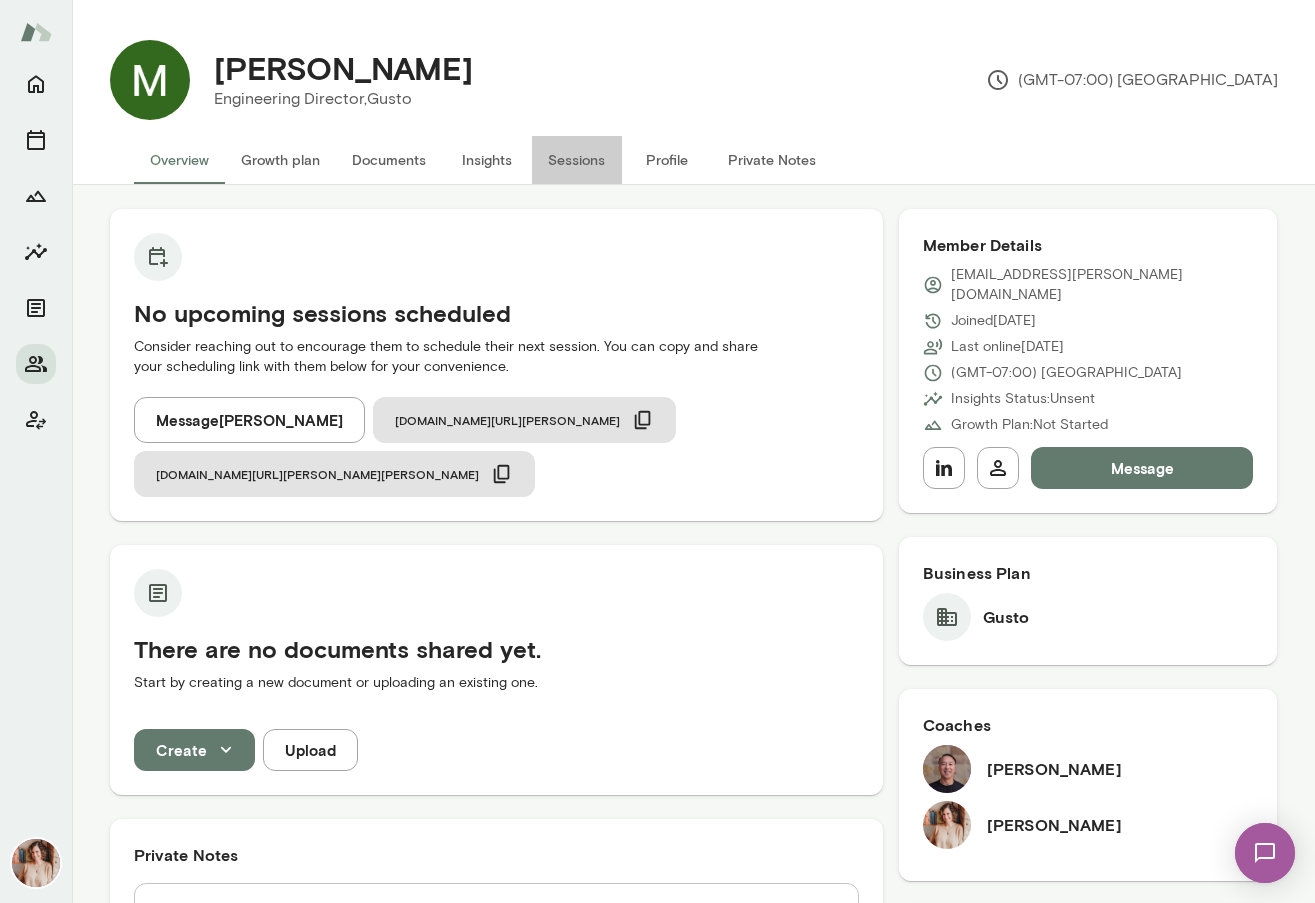 click on "Sessions" at bounding box center (577, 160) 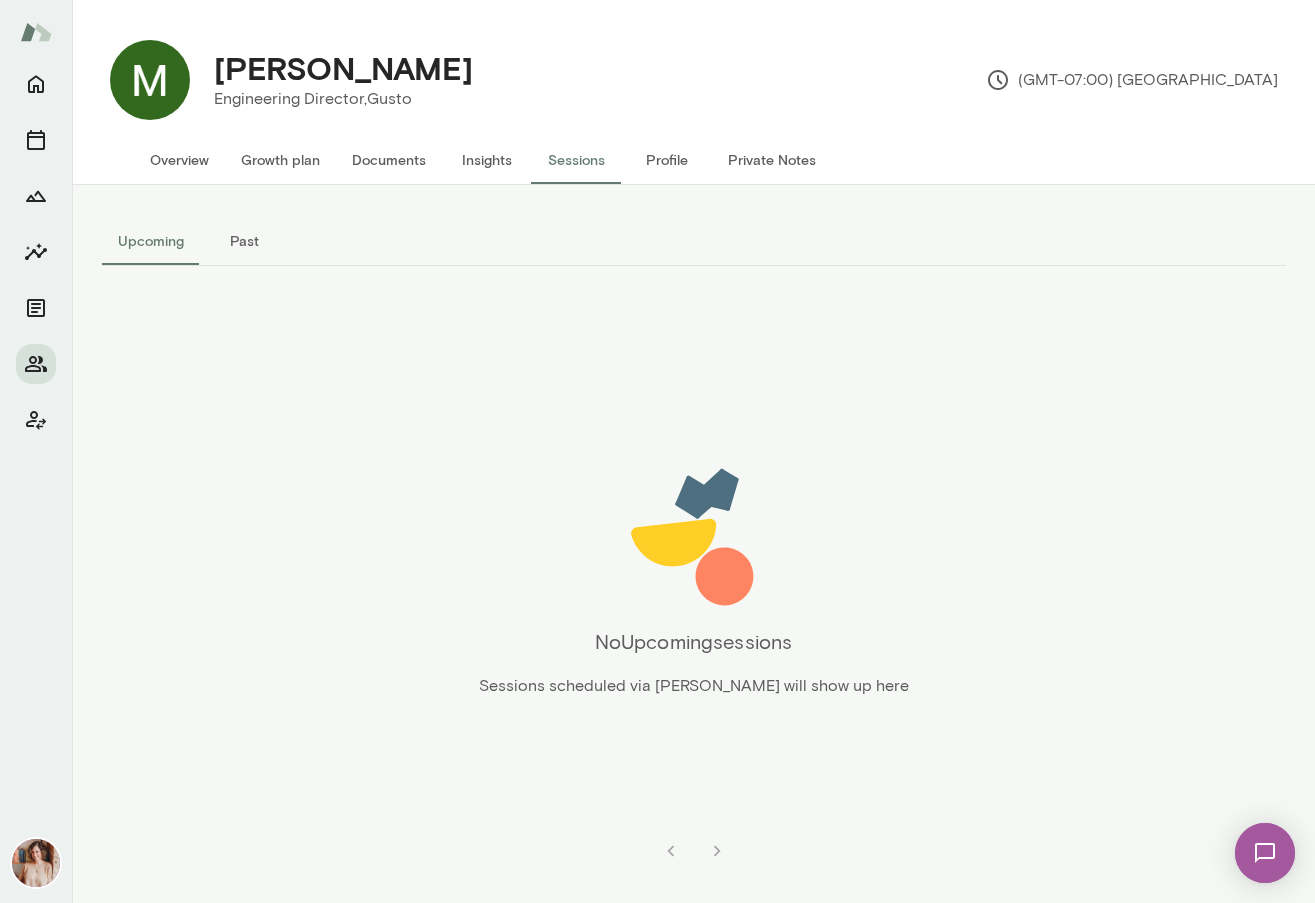 click on "Past" at bounding box center [245, 241] 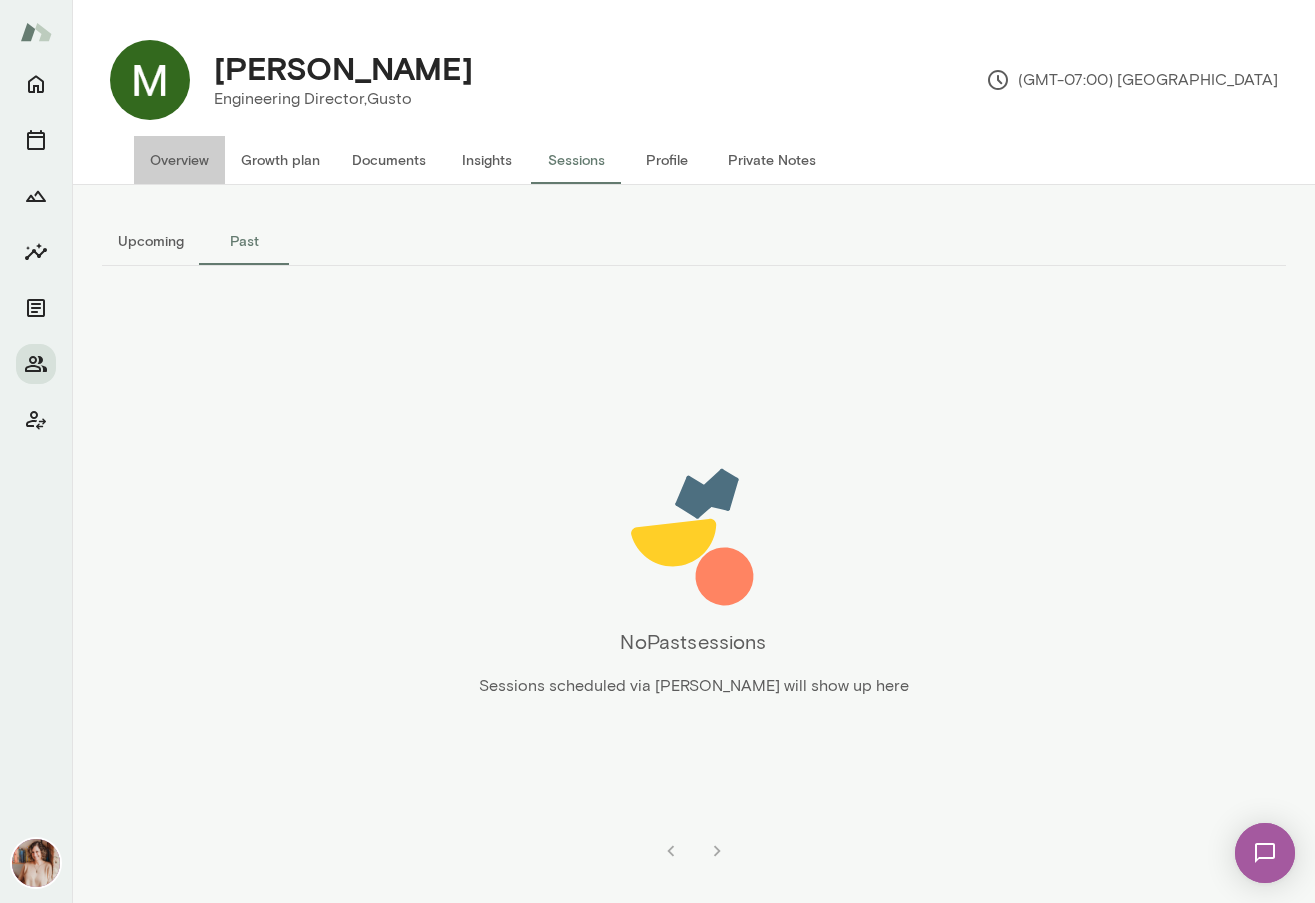 click on "Overview" at bounding box center [179, 160] 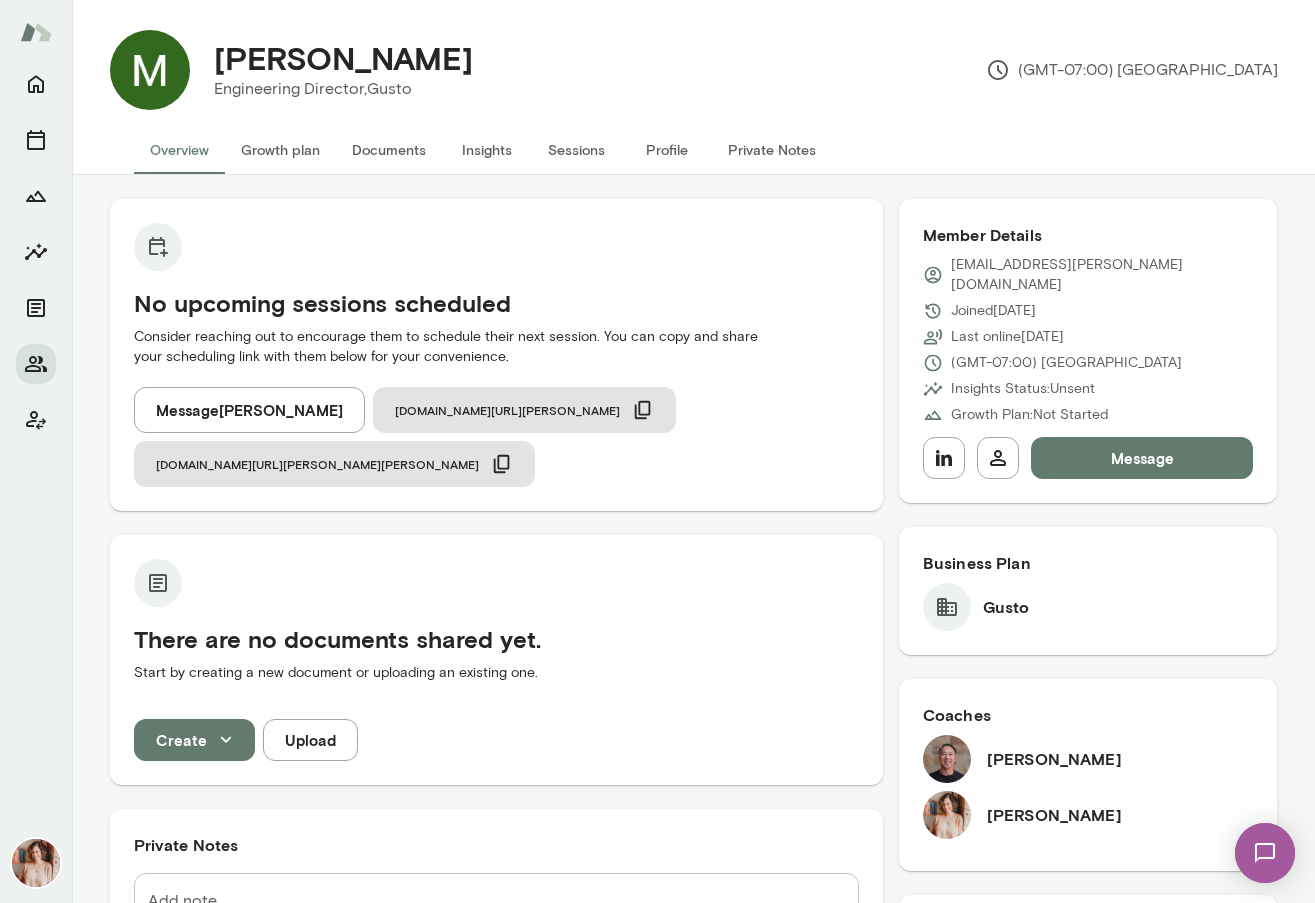 scroll, scrollTop: 0, scrollLeft: 0, axis: both 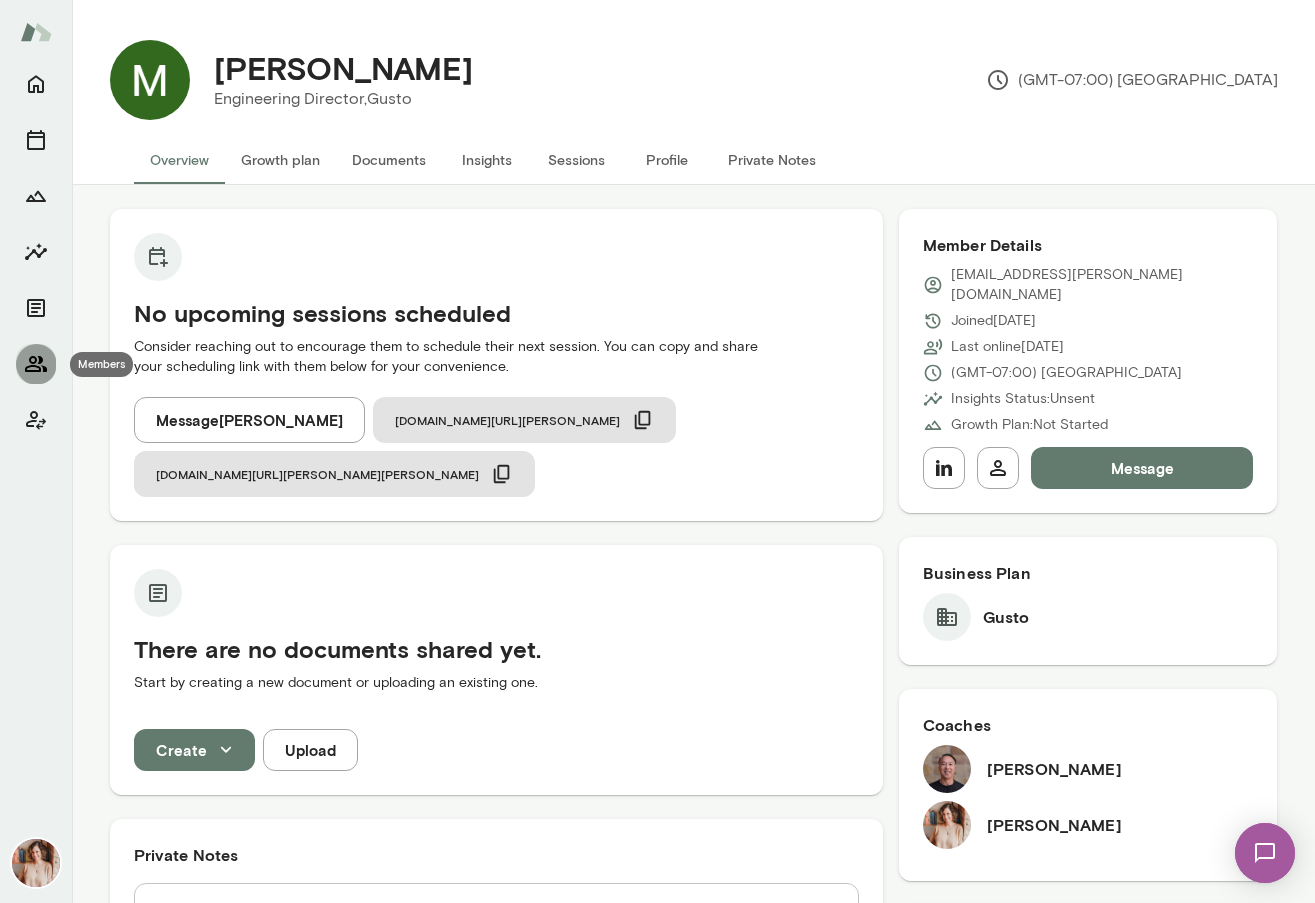 click at bounding box center (36, 364) 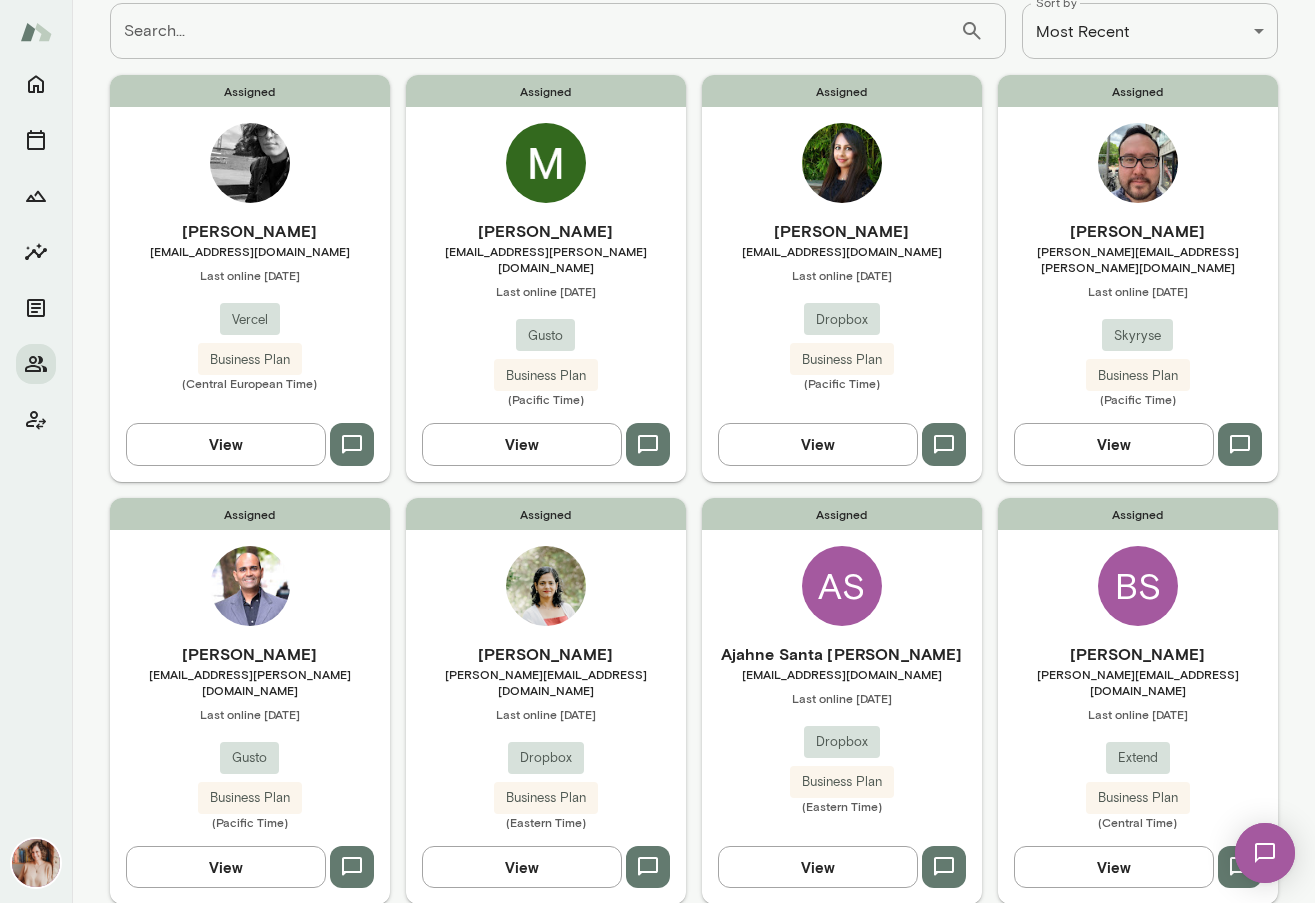 scroll, scrollTop: 135, scrollLeft: 0, axis: vertical 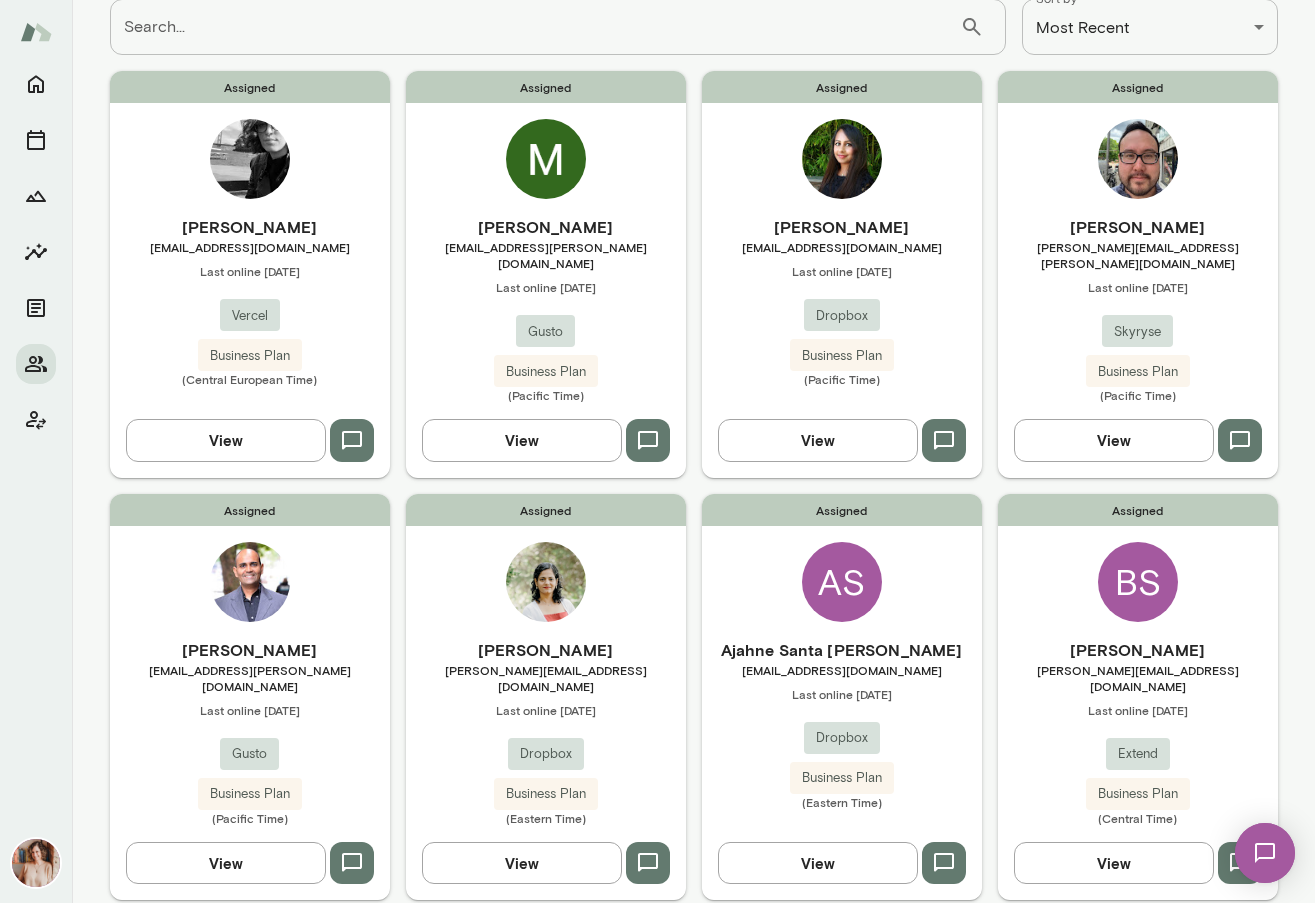 click on "Assigned Lux Nagarajan [EMAIL_ADDRESS][PERSON_NAME][DOMAIN_NAME] Last online [DATE] Gusto Business Plan (Pacific Time) View" at bounding box center (250, 697) 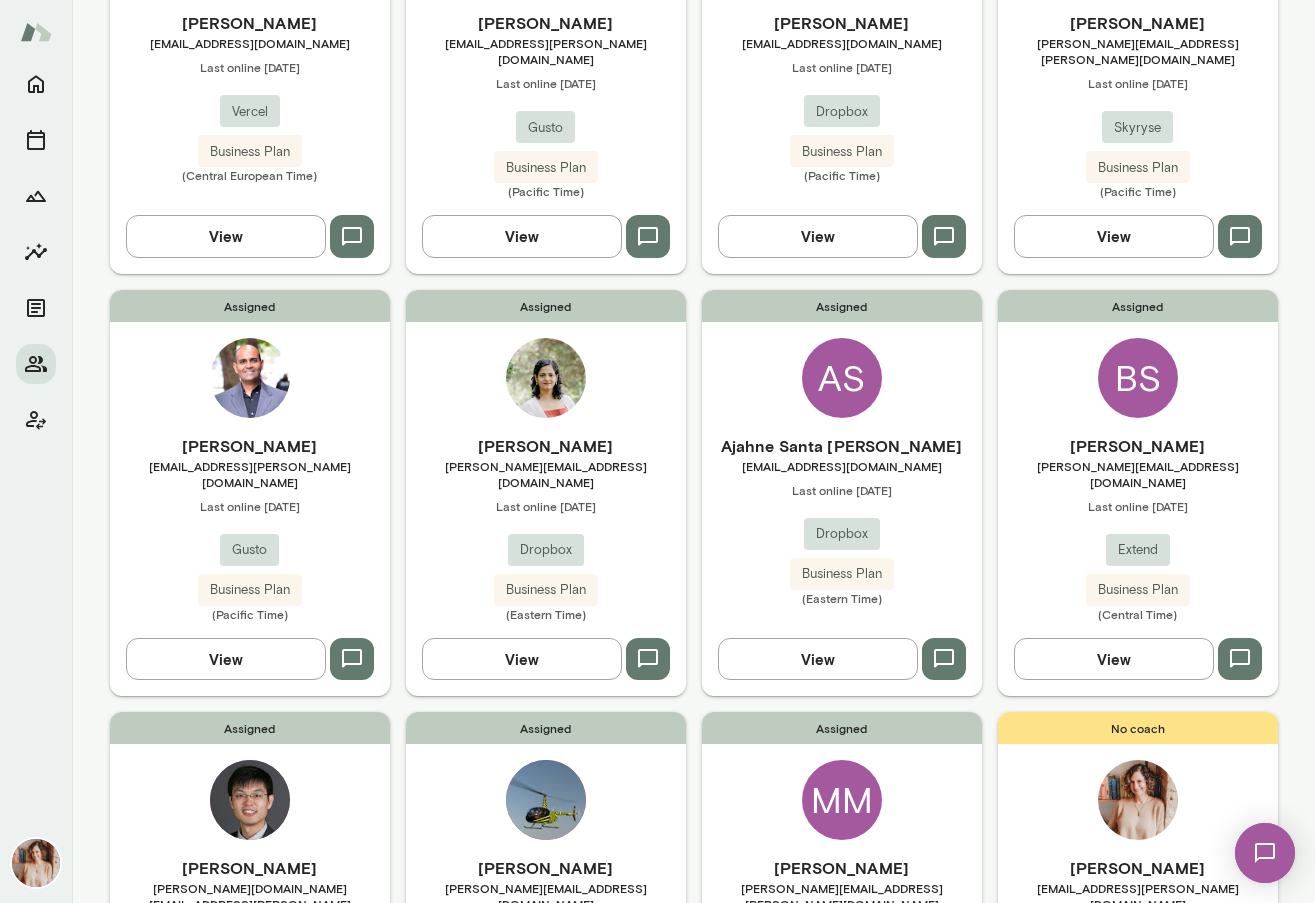 scroll, scrollTop: 377, scrollLeft: 0, axis: vertical 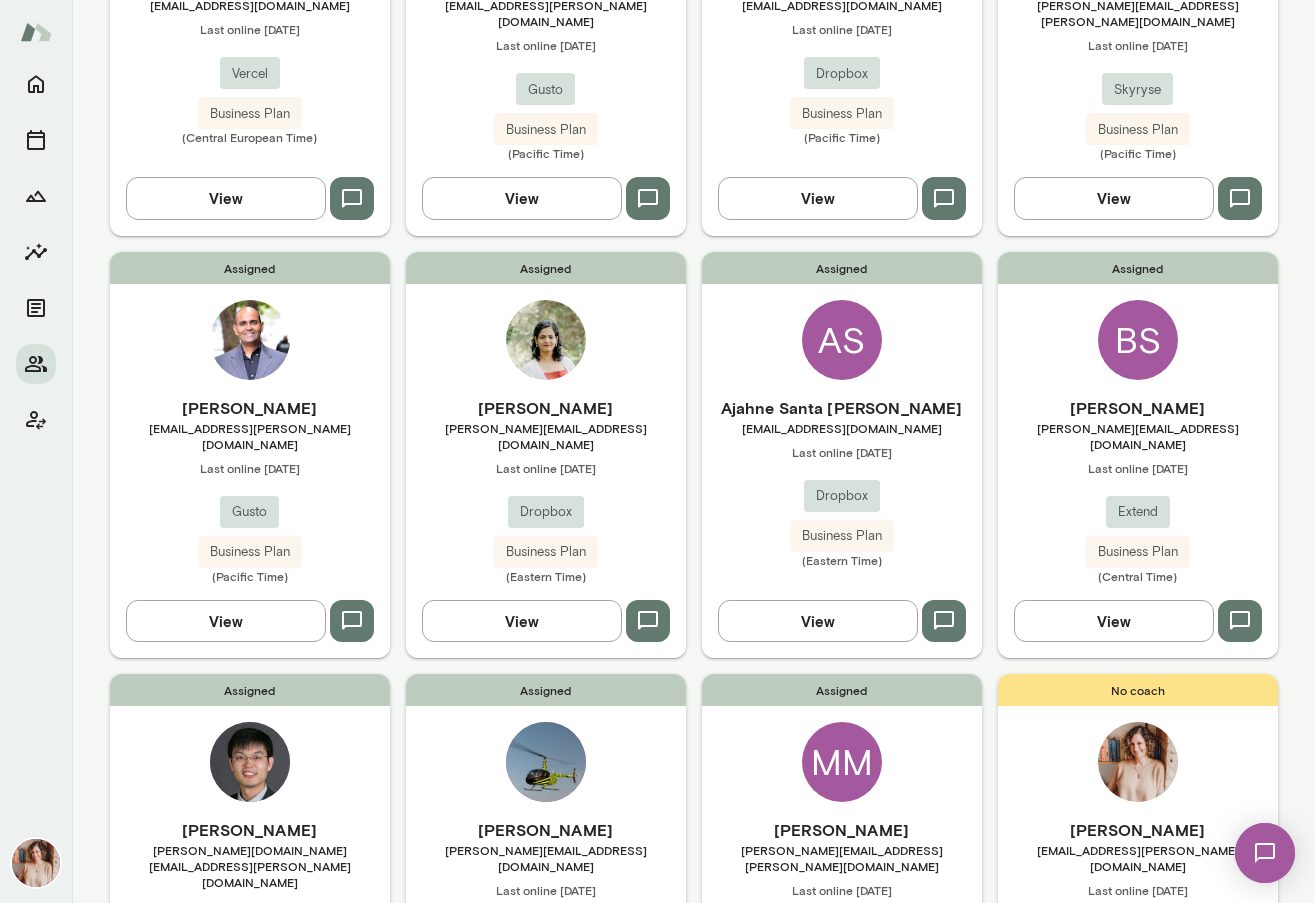 click on "[PERSON_NAME] [PERSON_NAME][EMAIL_ADDRESS][DOMAIN_NAME] Last online [DATE] Dropbox Business Plan (Eastern Time)" at bounding box center (546, 490) 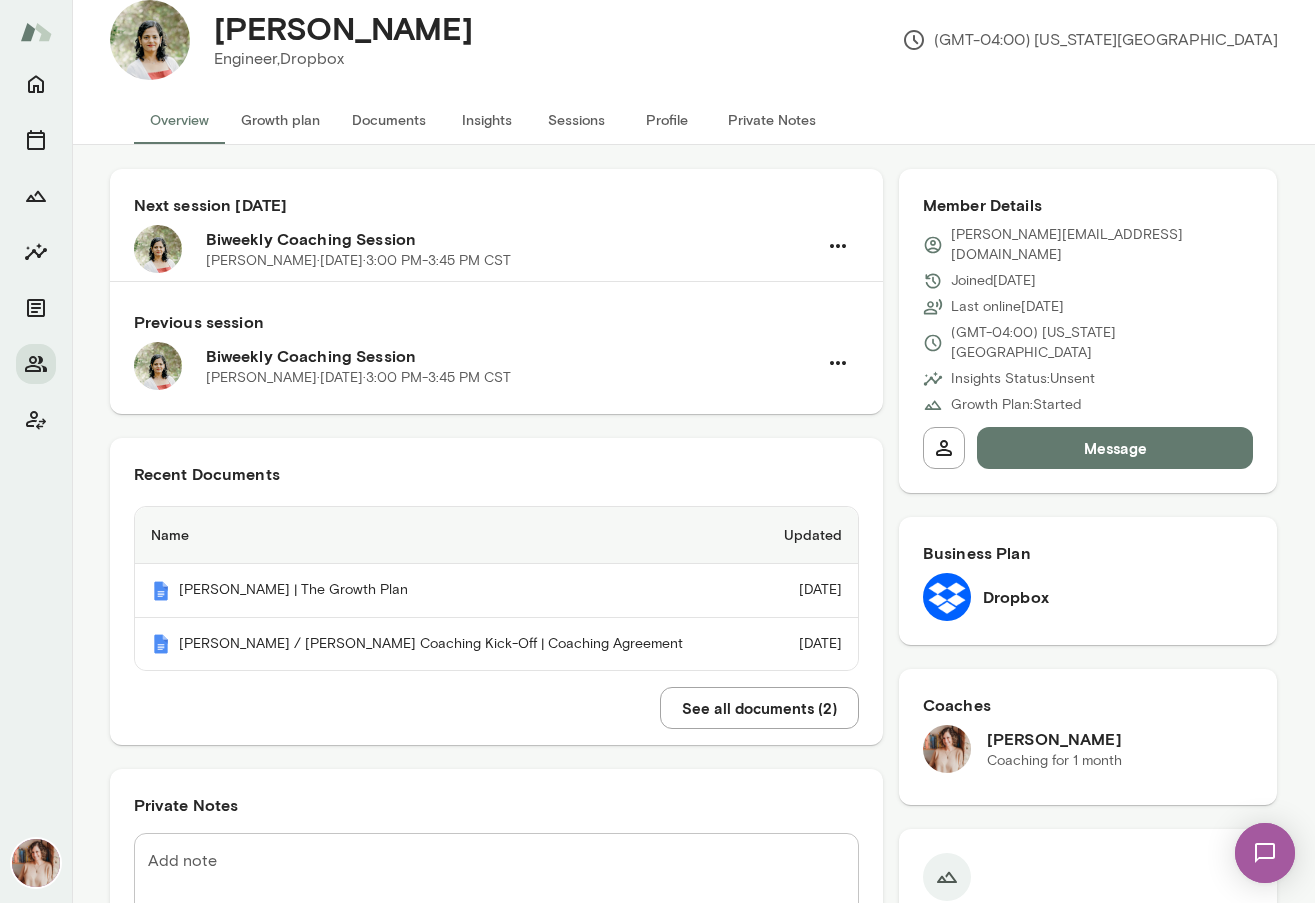 scroll, scrollTop: 41, scrollLeft: 0, axis: vertical 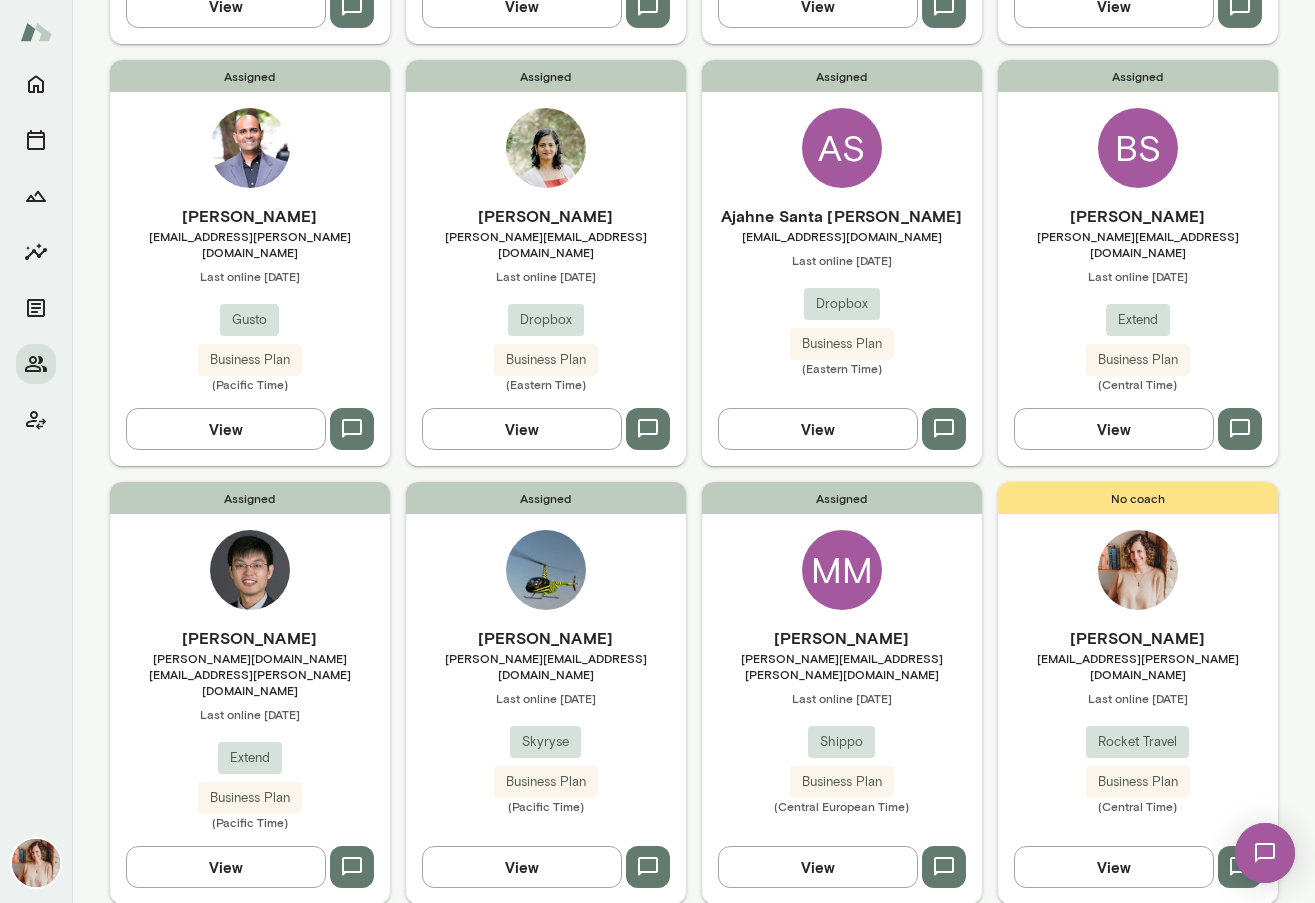 click on "No coach" at bounding box center [1138, 498] 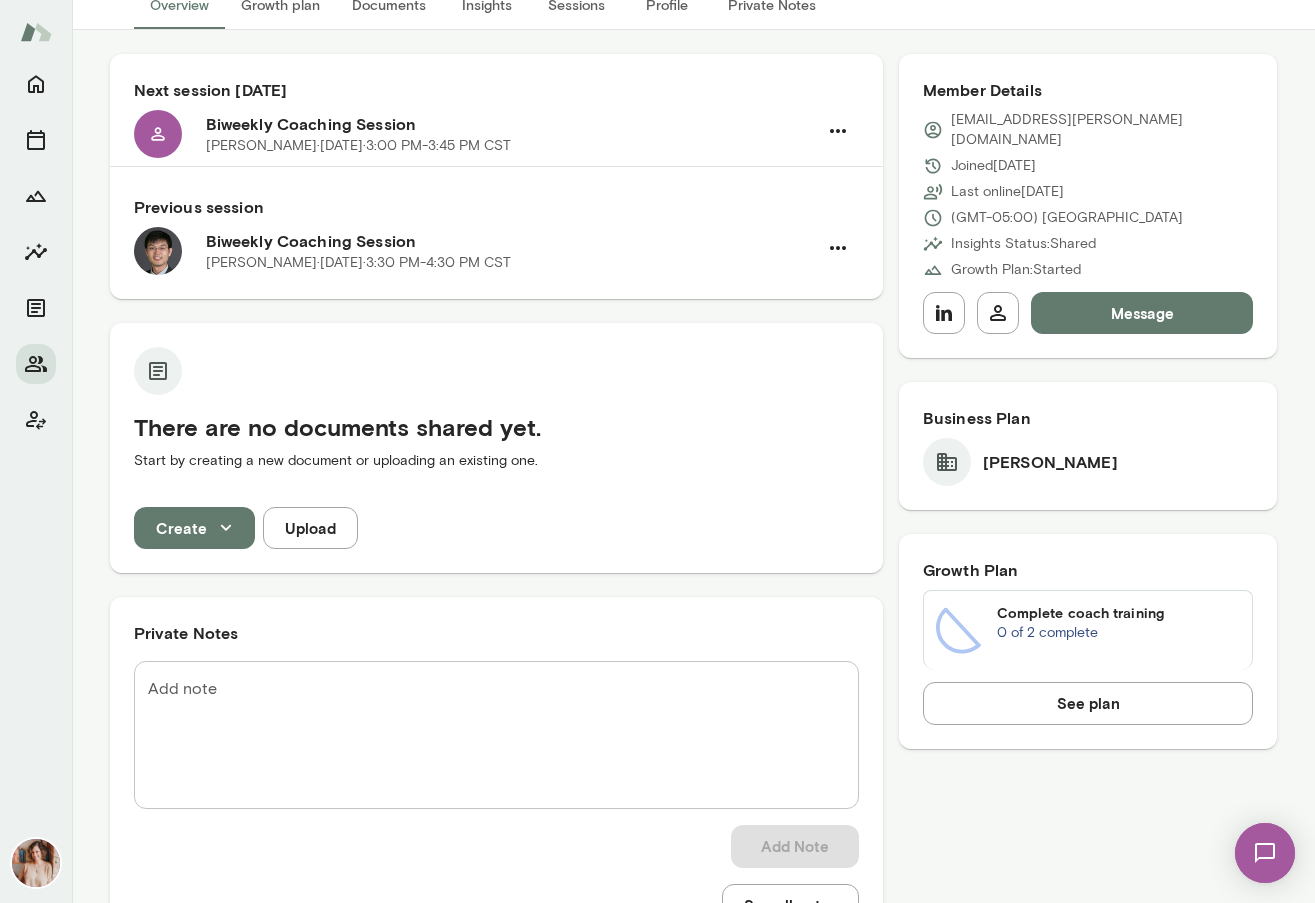 scroll, scrollTop: 250, scrollLeft: 0, axis: vertical 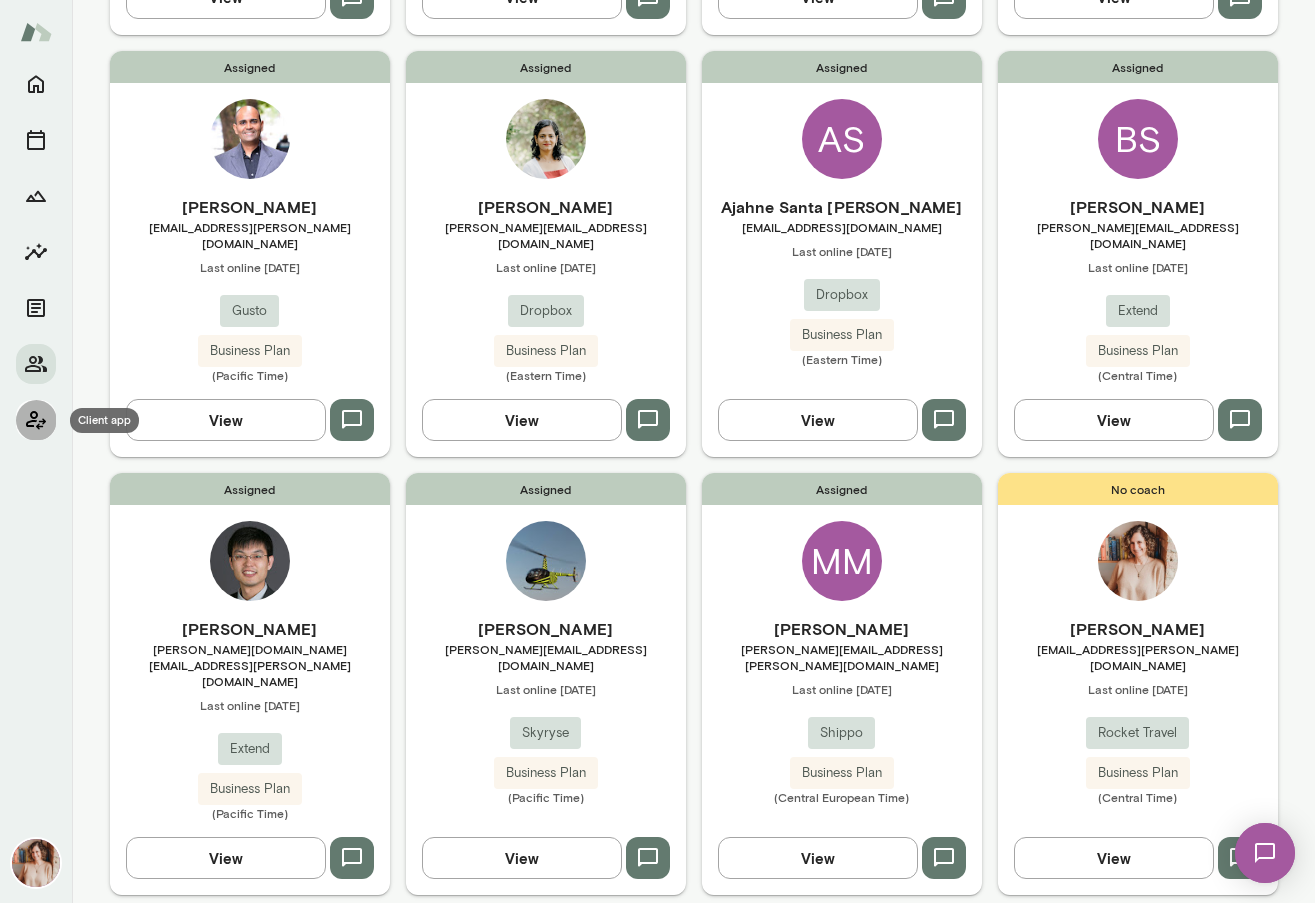 click 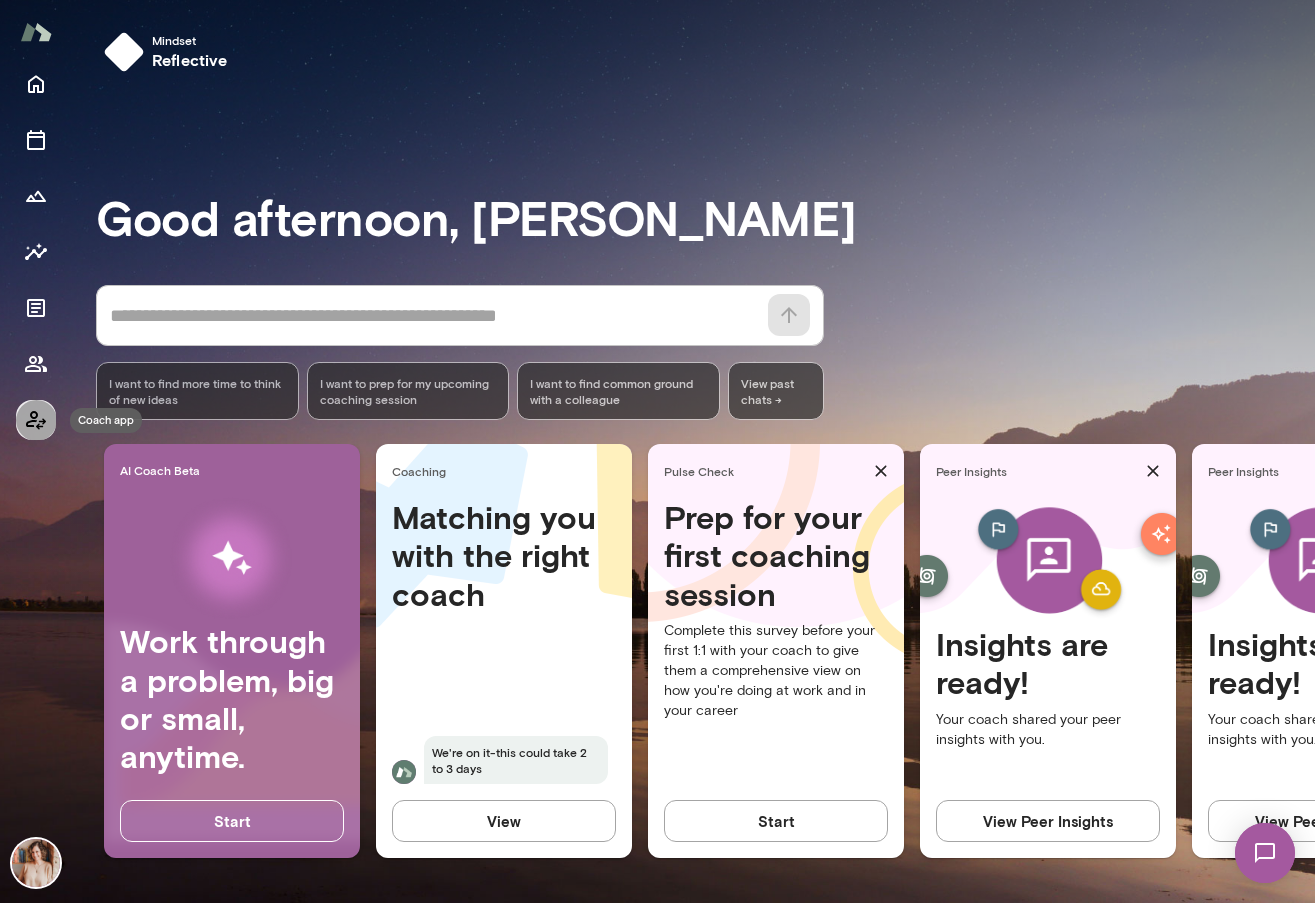 click 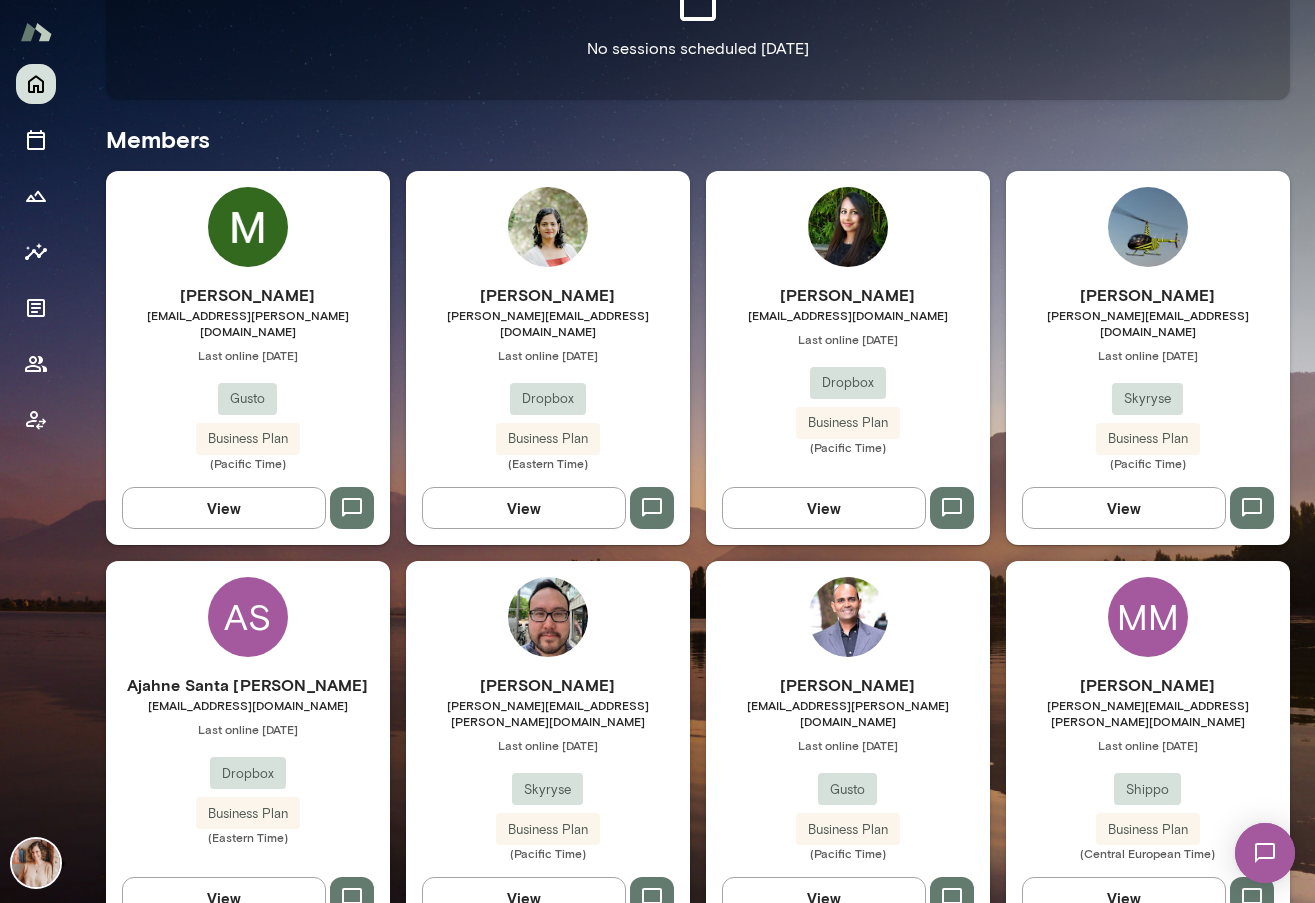 scroll, scrollTop: 501, scrollLeft: 0, axis: vertical 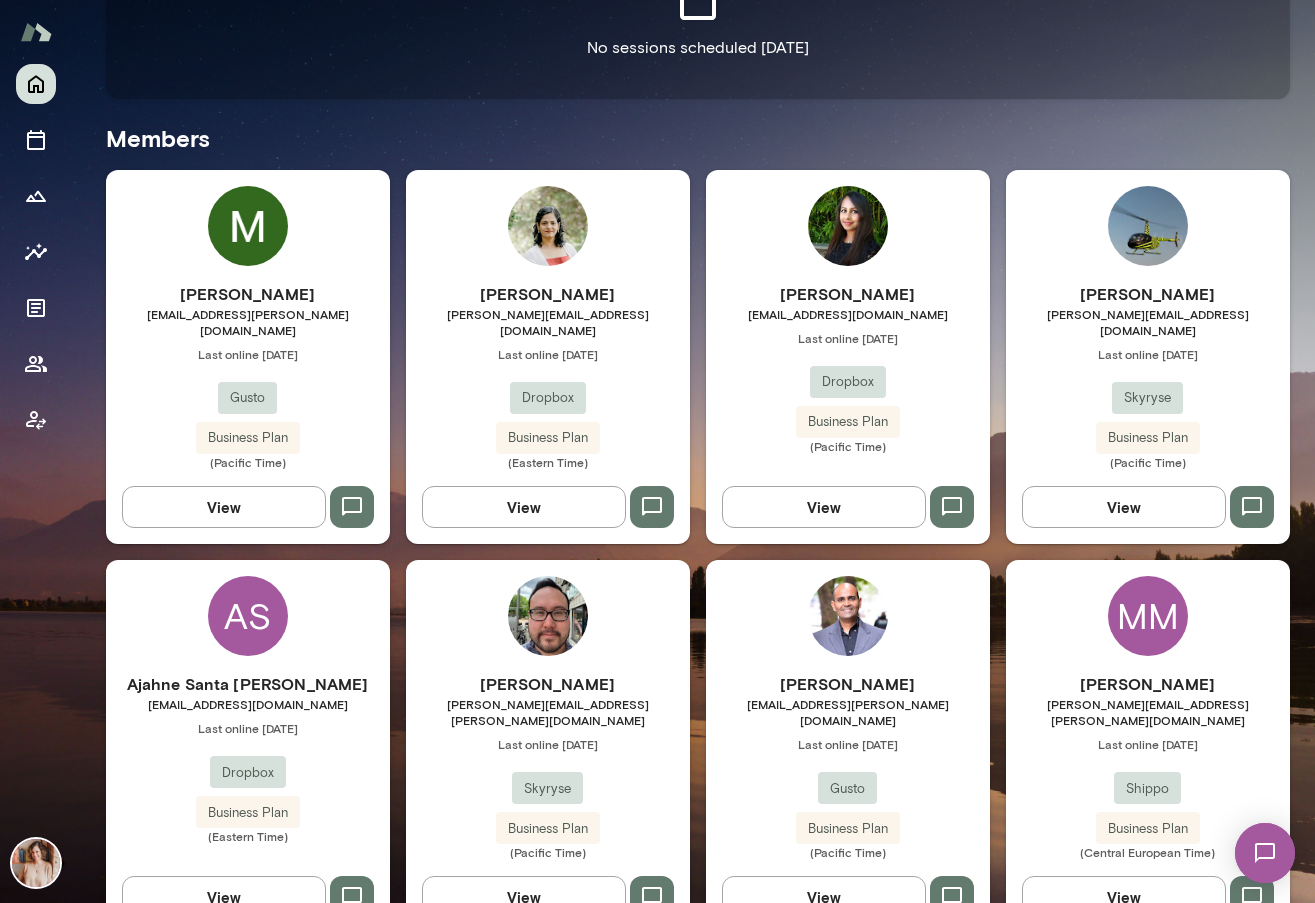 click on "[PERSON_NAME] [EMAIL_ADDRESS][DOMAIN_NAME] Last online [DATE] Dropbox Business Plan (Pacific Time)" at bounding box center (848, 368) 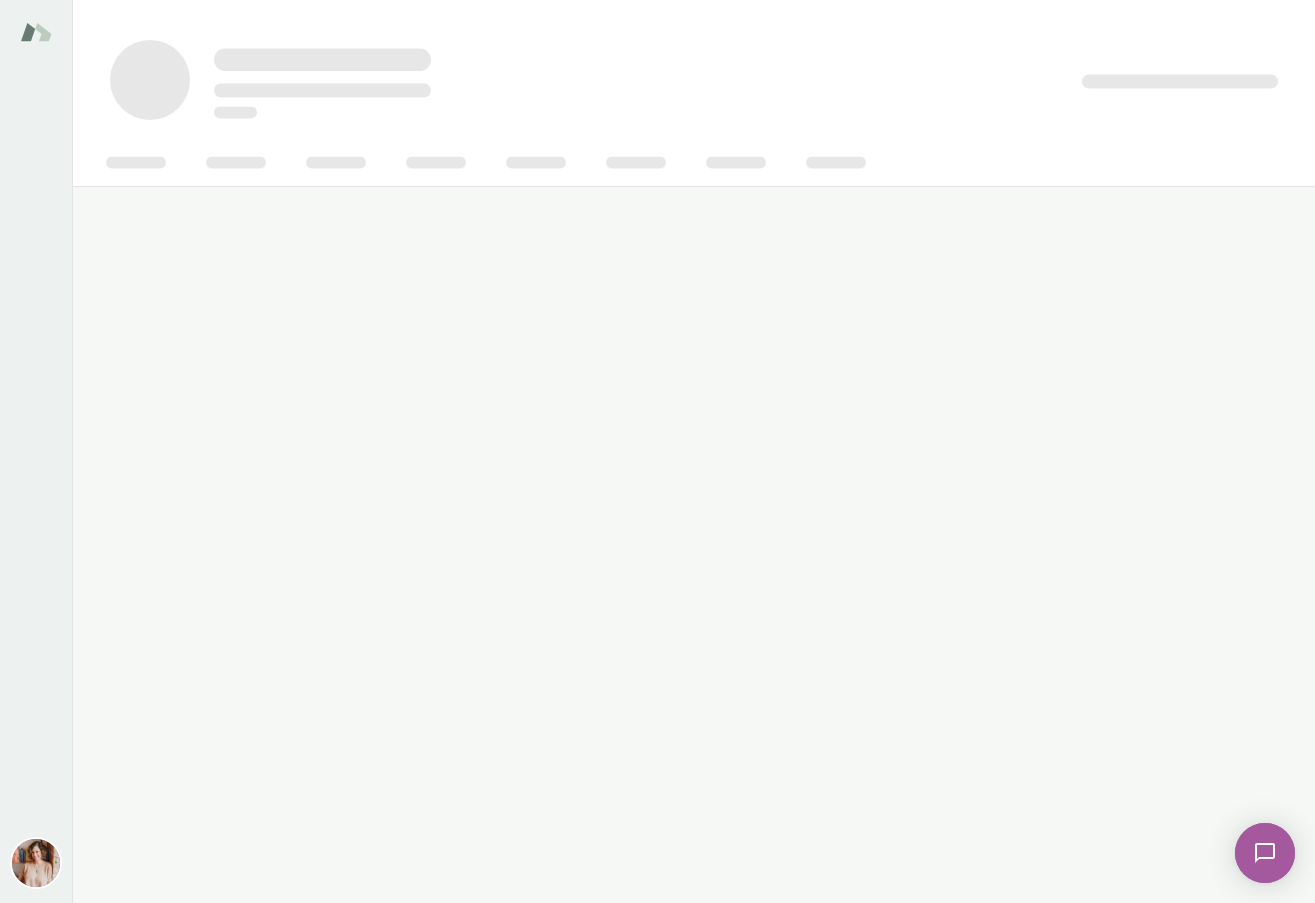 scroll, scrollTop: 0, scrollLeft: 0, axis: both 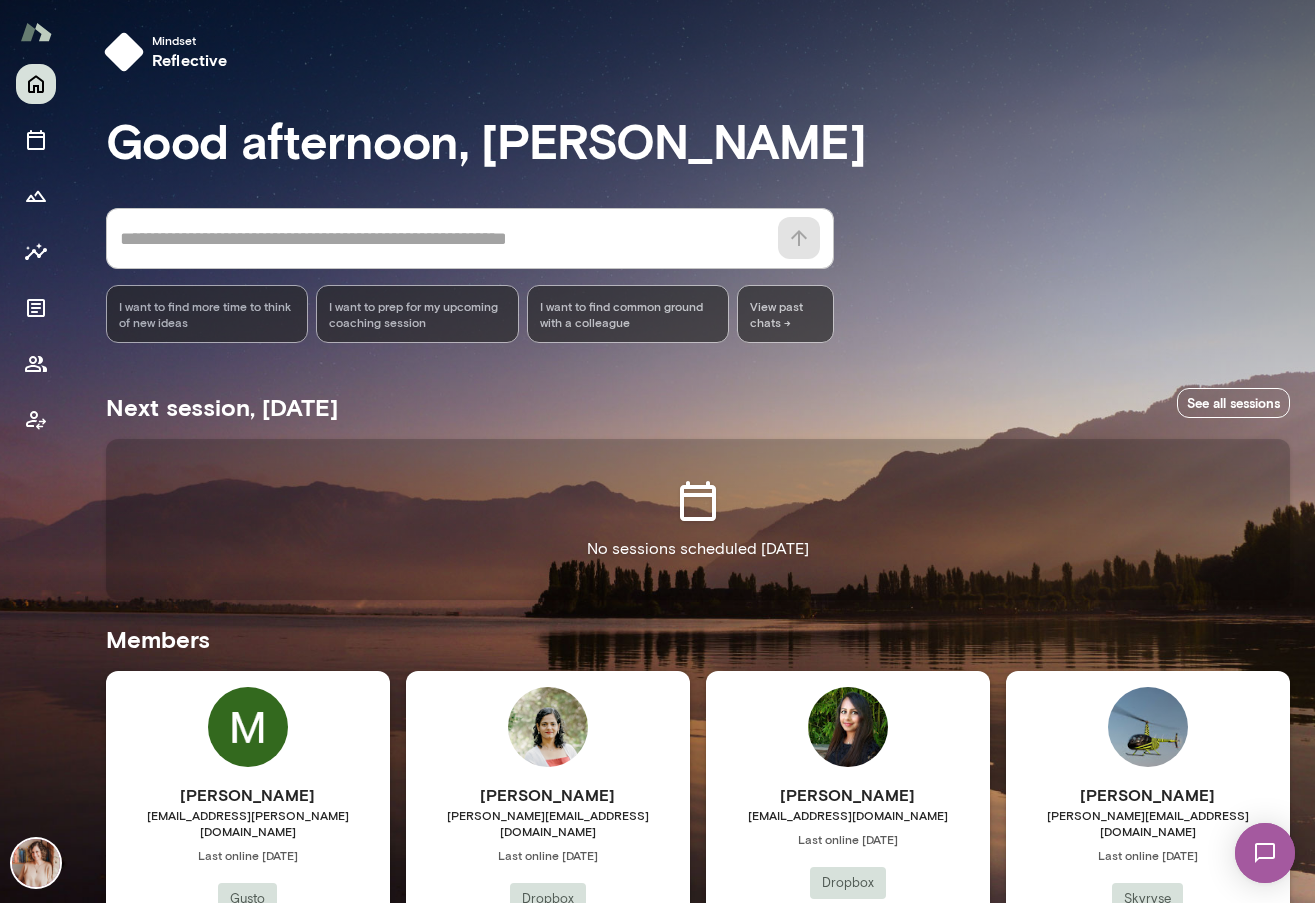 click on "[PERSON_NAME] [PERSON_NAME][EMAIL_ADDRESS][DOMAIN_NAME] Last online [DATE] Dropbox Business Plan (Eastern Time) View" at bounding box center (548, 858) 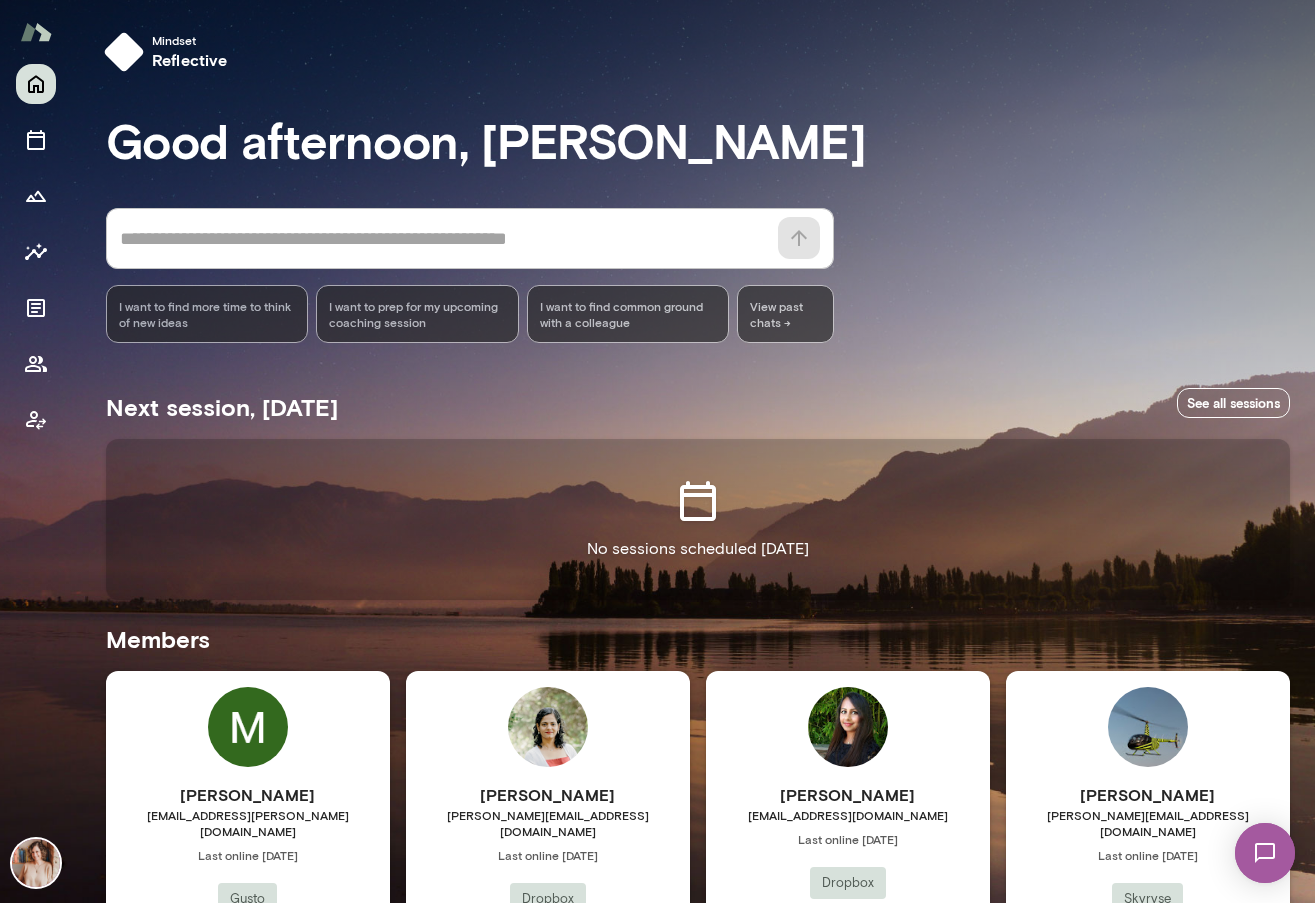 click on "[EMAIL_ADDRESS][PERSON_NAME][DOMAIN_NAME]" at bounding box center (248, 823) 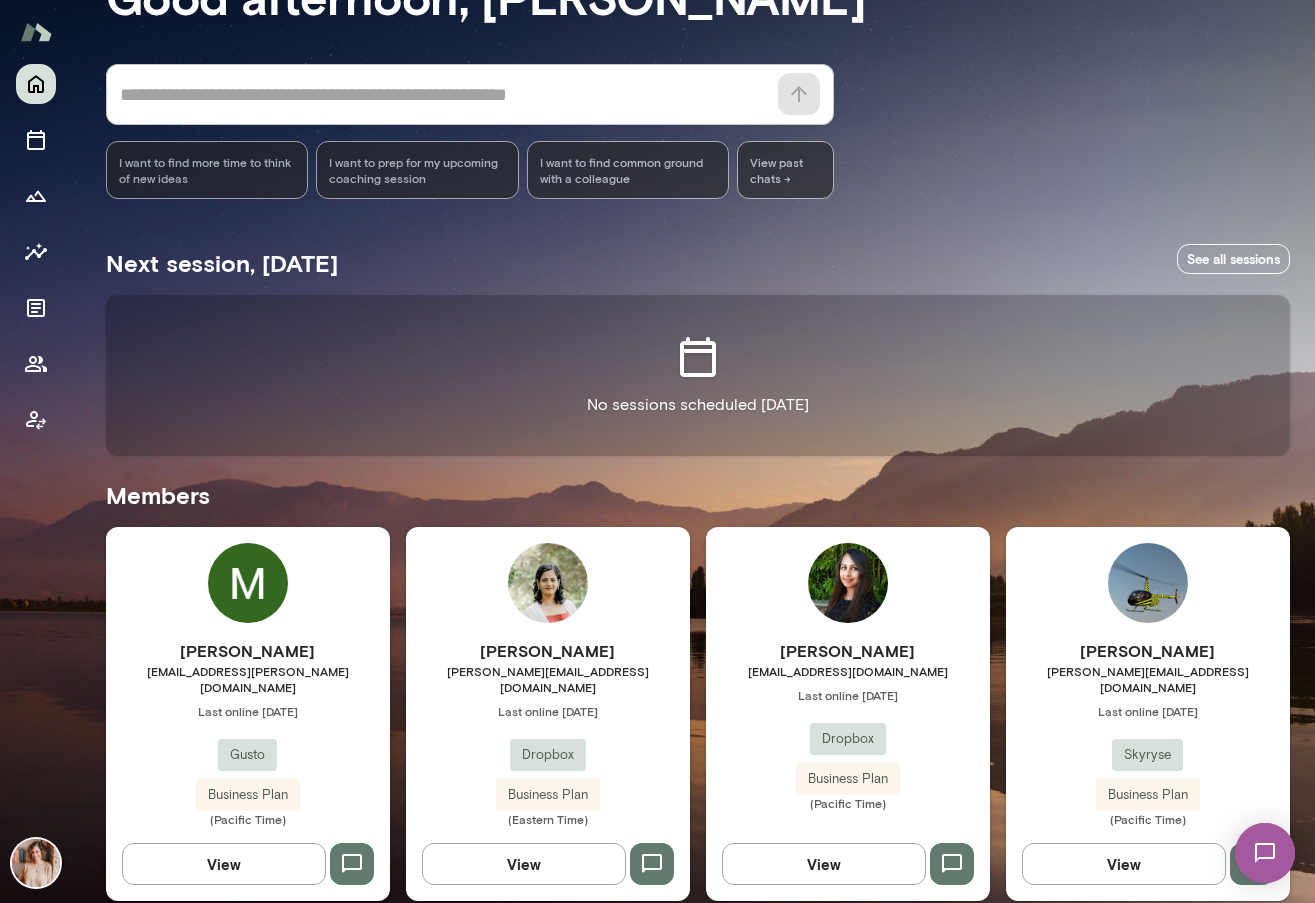 scroll, scrollTop: 157, scrollLeft: 0, axis: vertical 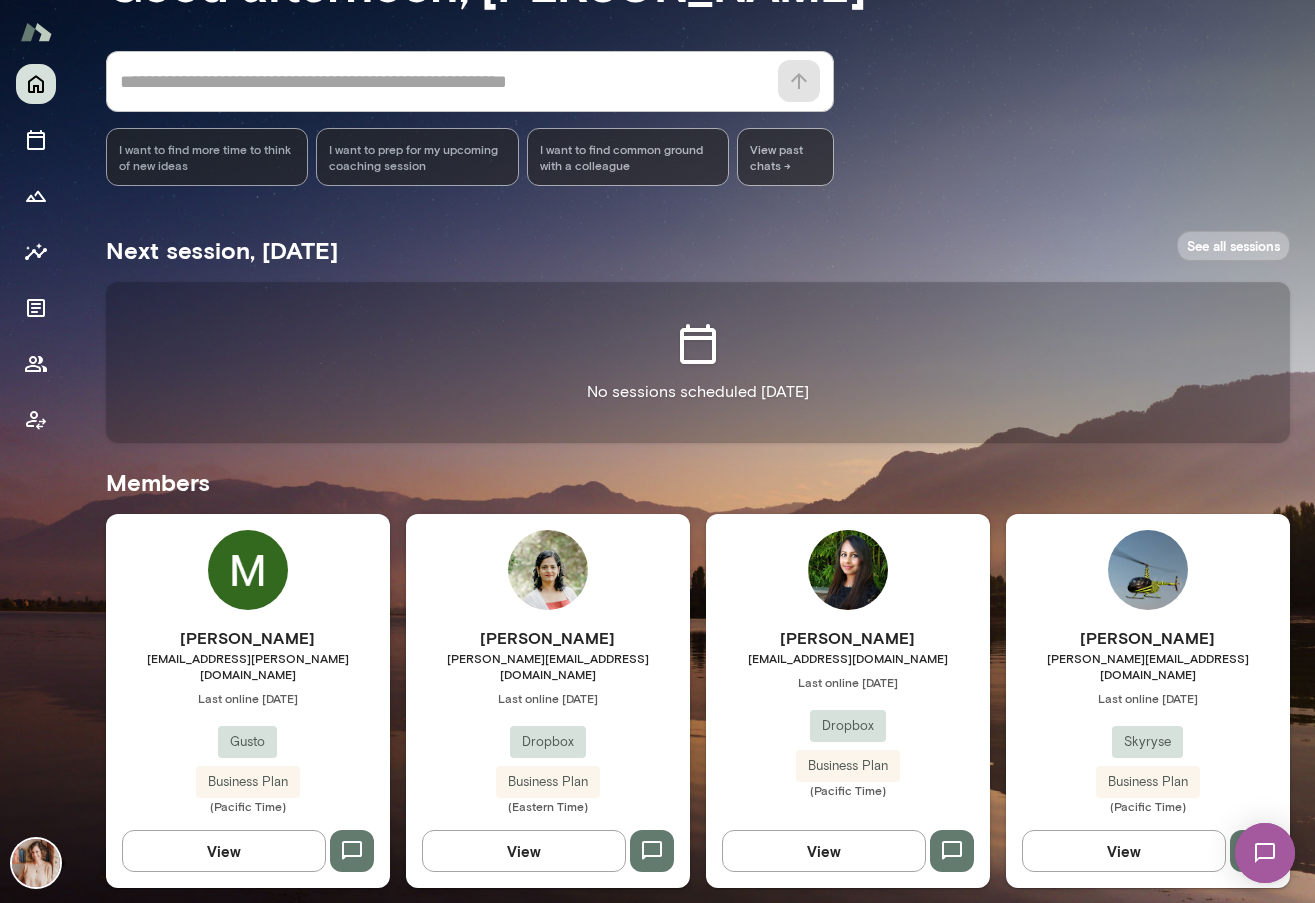click on "See all sessions" at bounding box center (1233, 246) 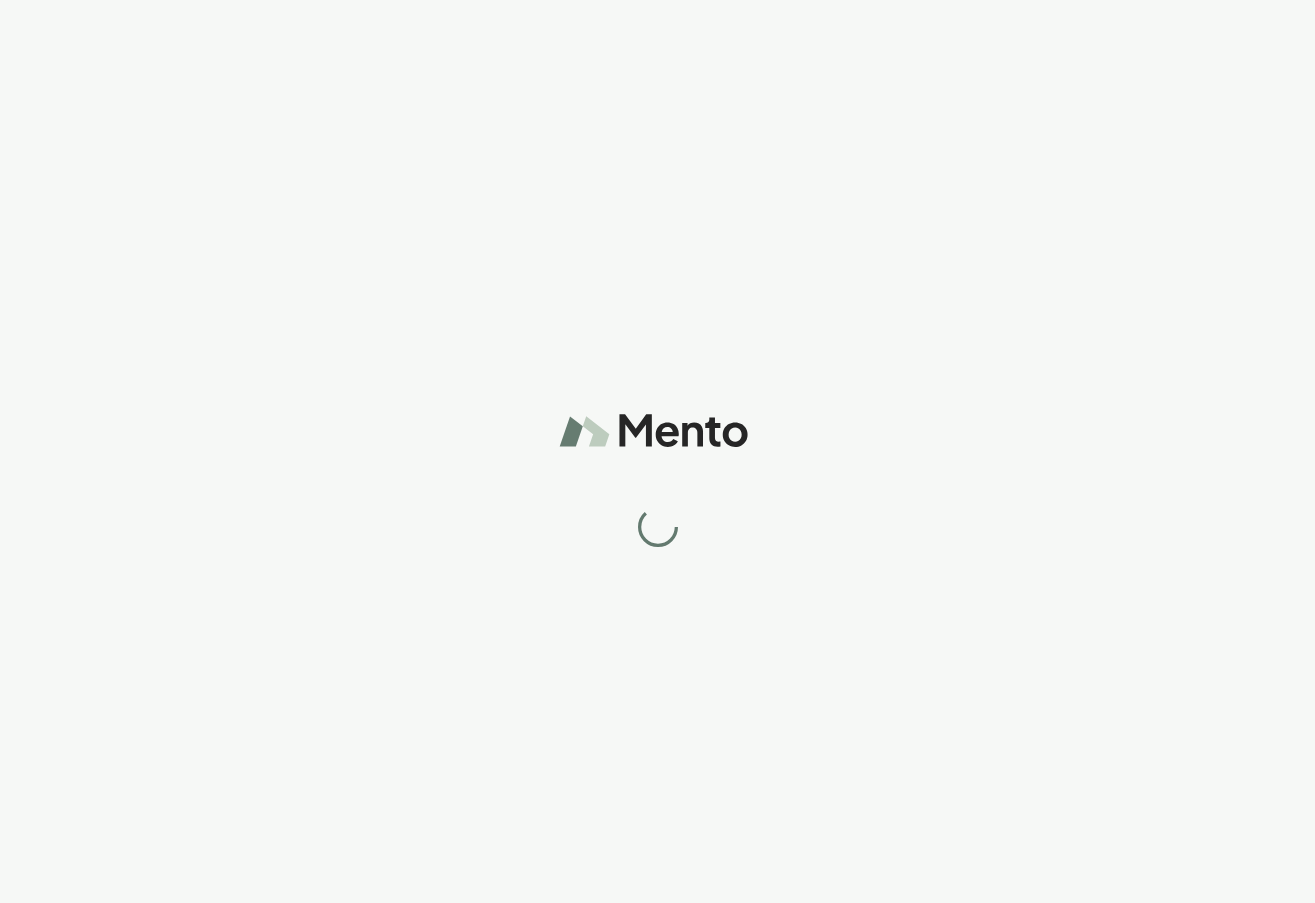 scroll, scrollTop: 0, scrollLeft: 0, axis: both 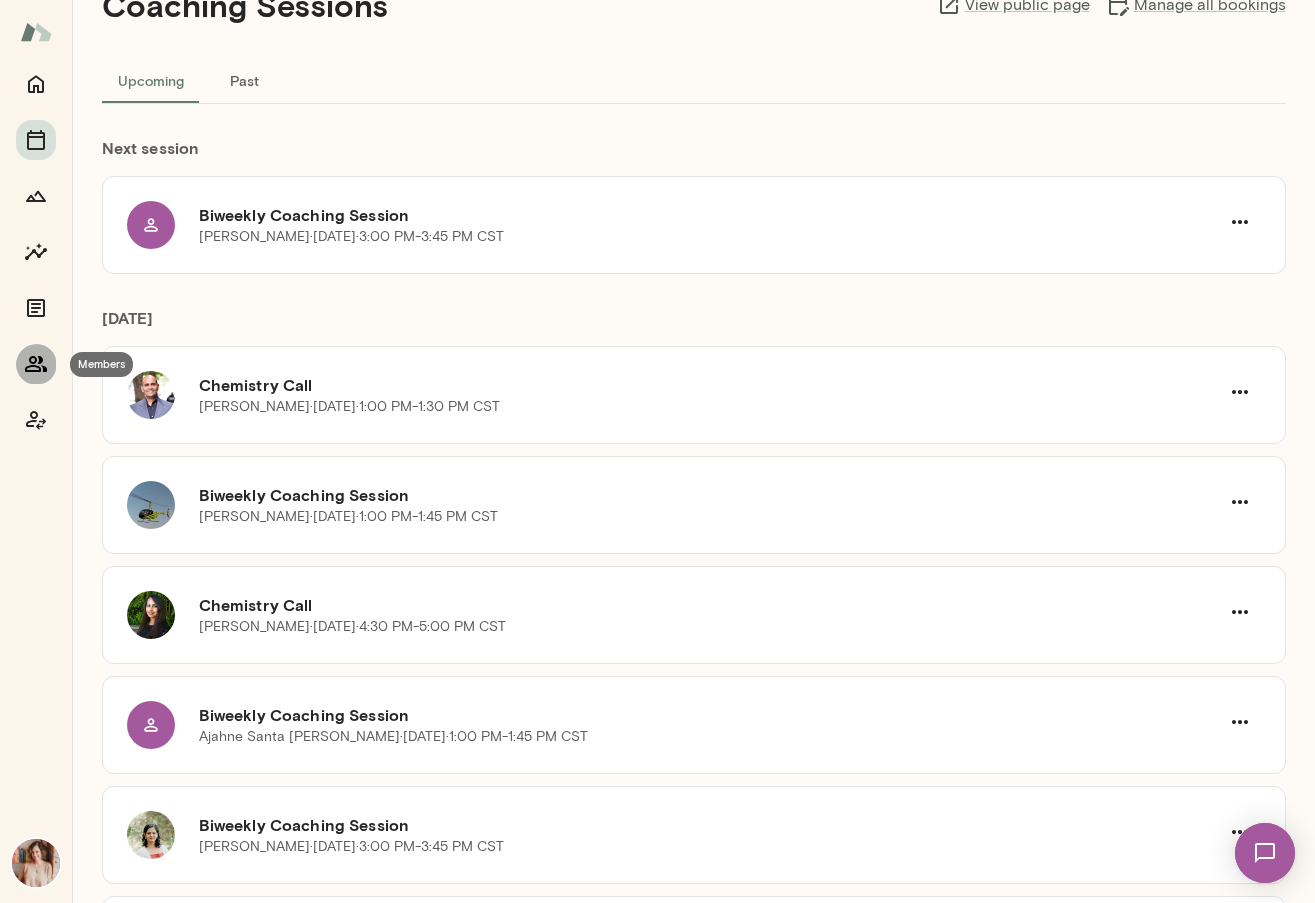 click 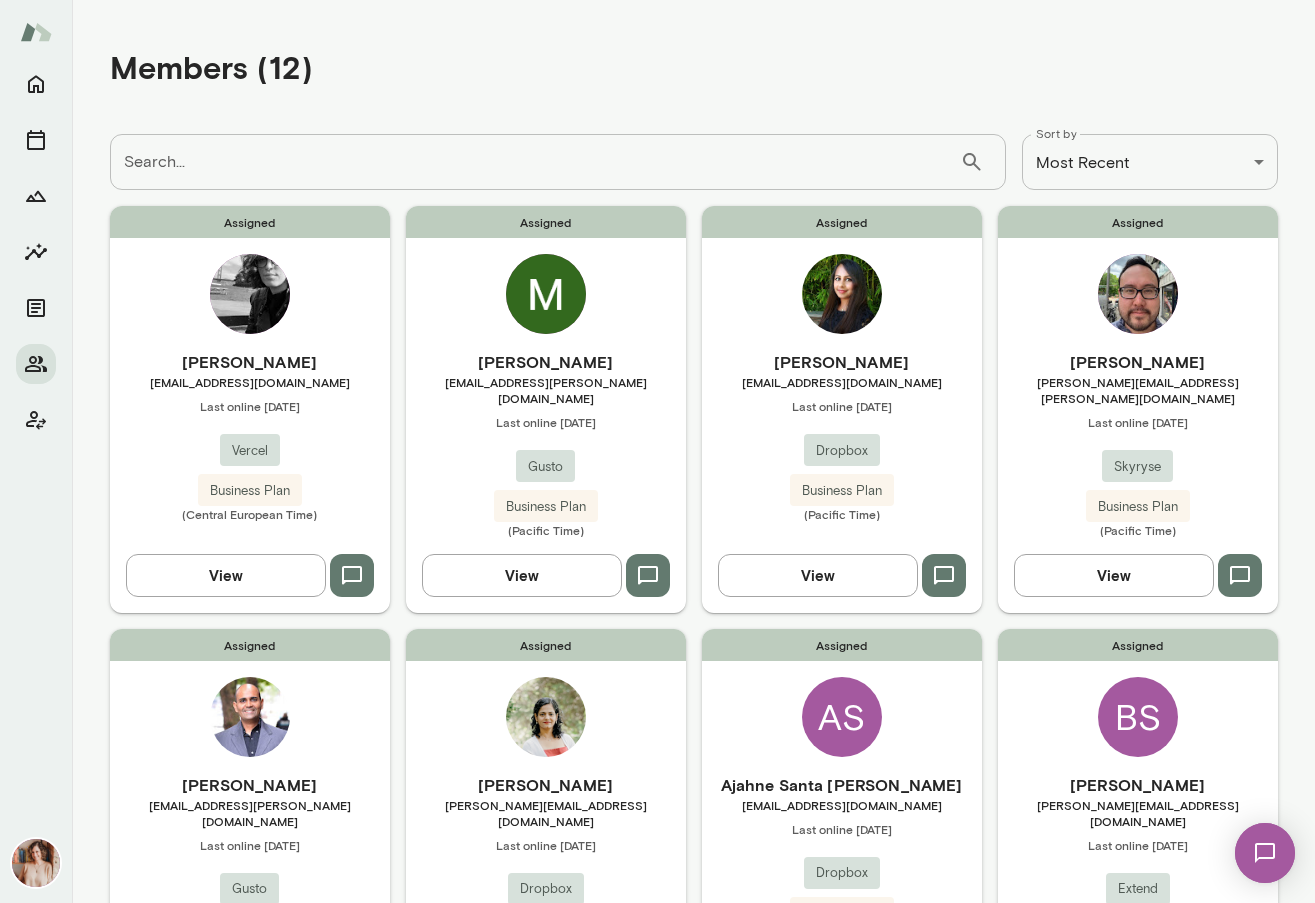 click on "[EMAIL_ADDRESS][DOMAIN_NAME]" at bounding box center (250, 382) 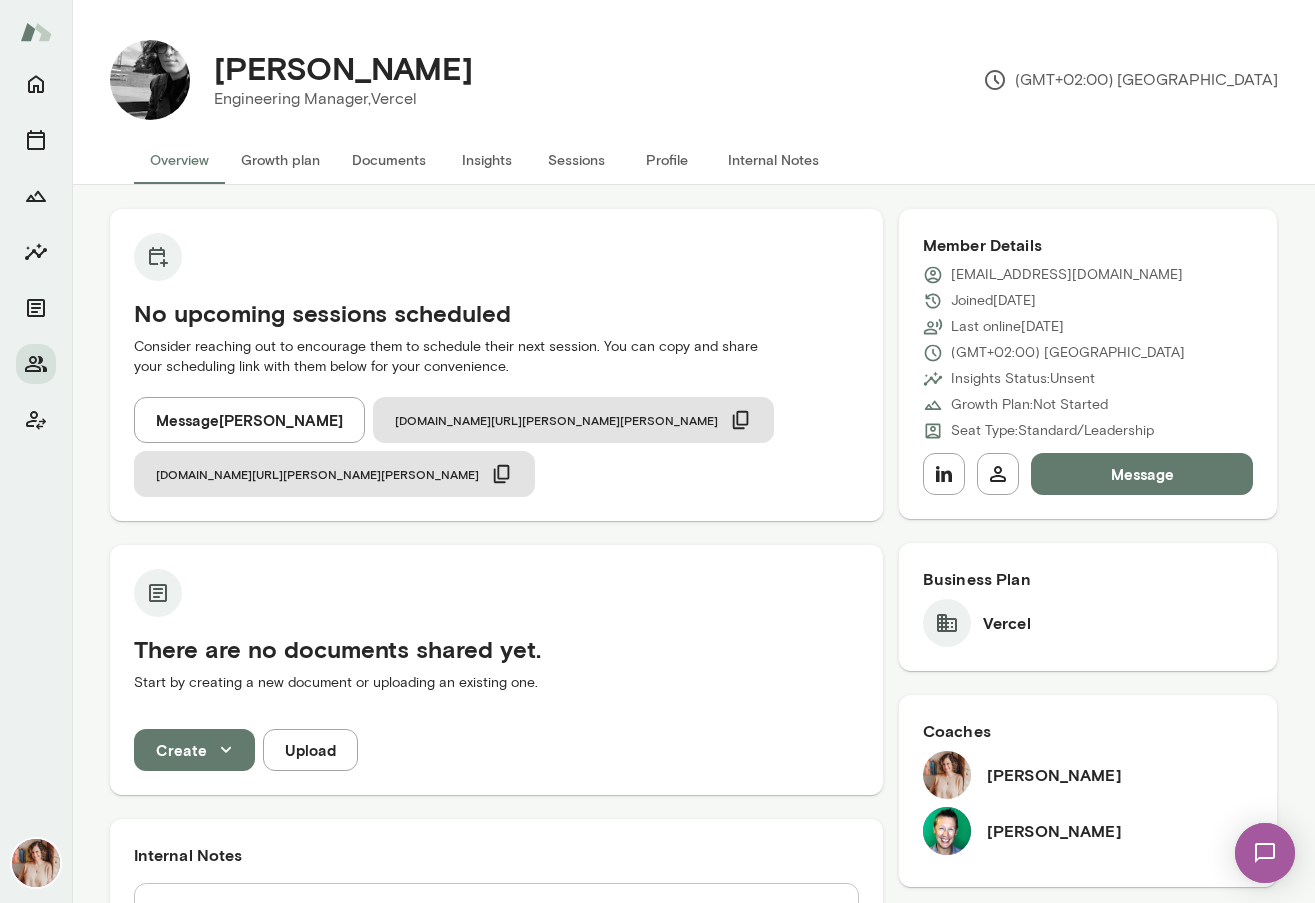 click on "Seat Type:  Standard/Leadership" at bounding box center [1052, 431] 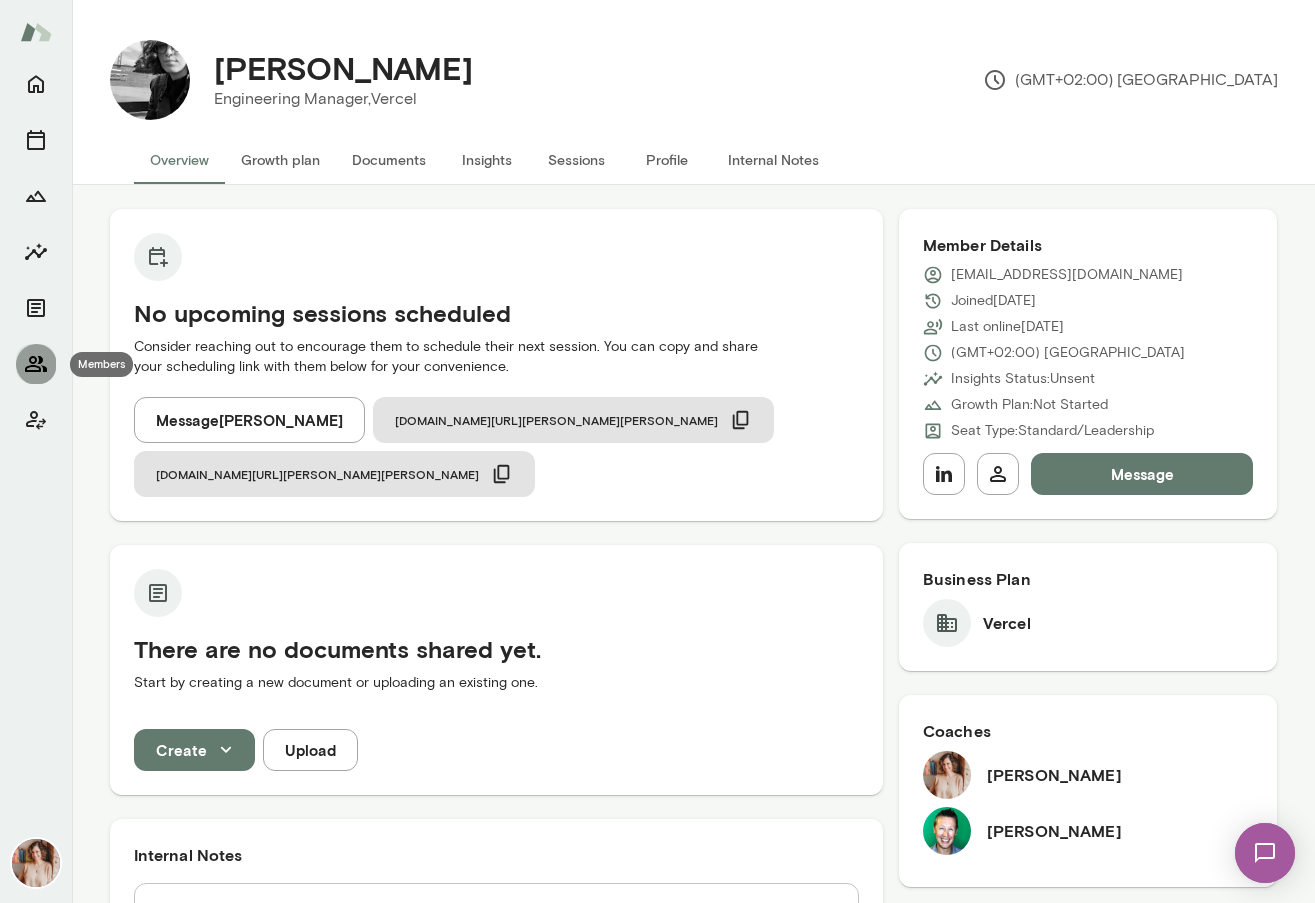 click 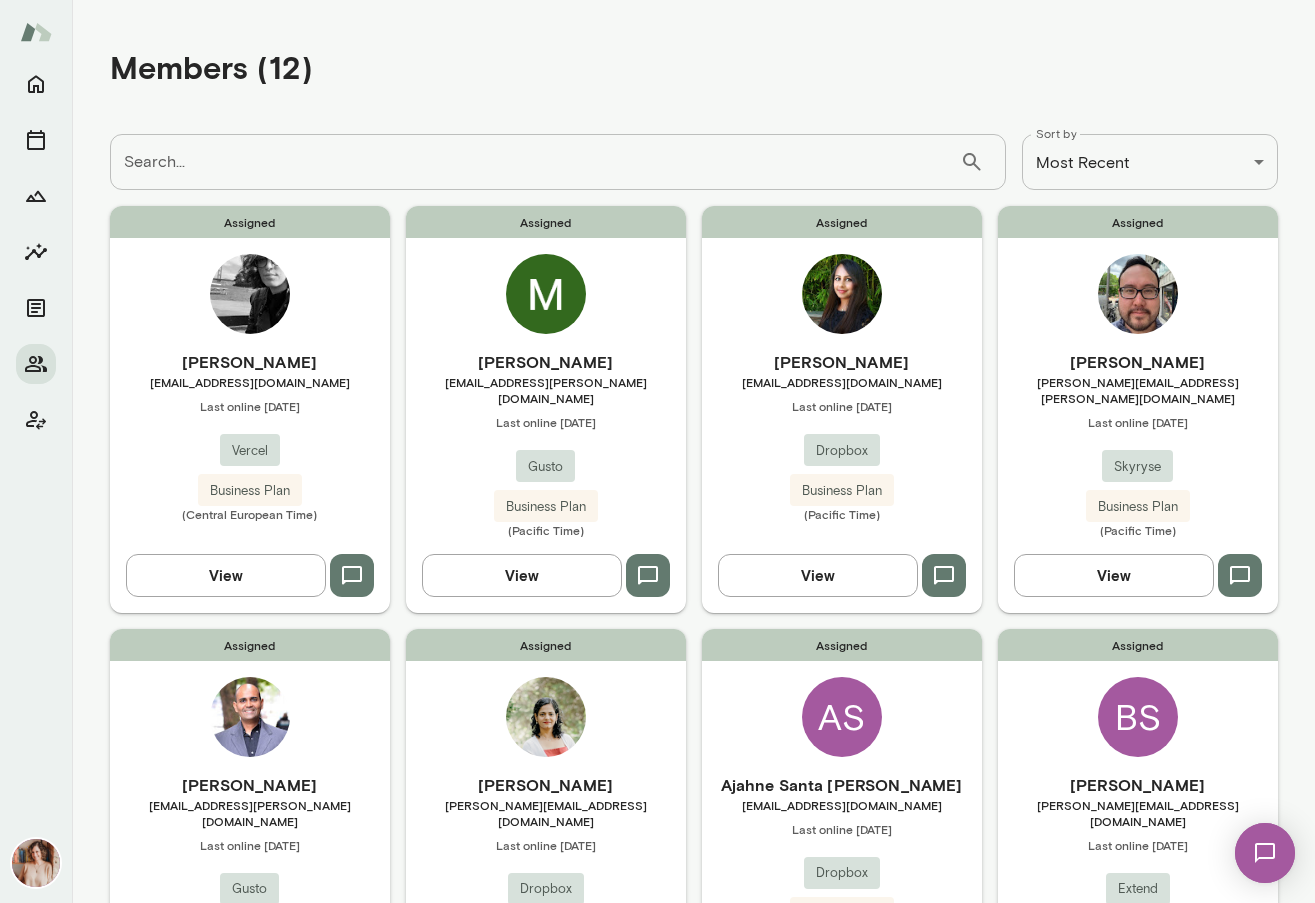 click at bounding box center (250, 717) 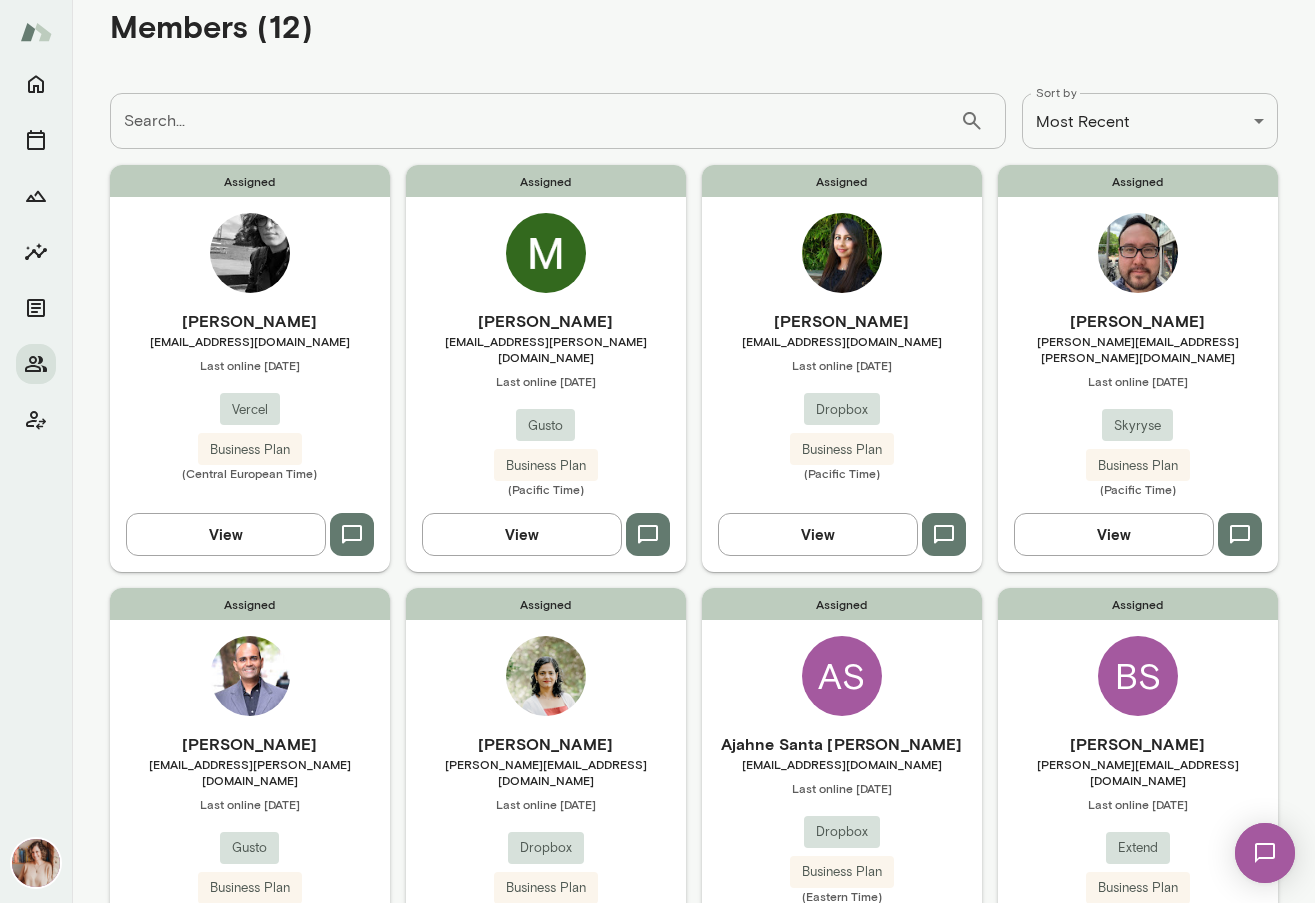 scroll, scrollTop: 0, scrollLeft: 0, axis: both 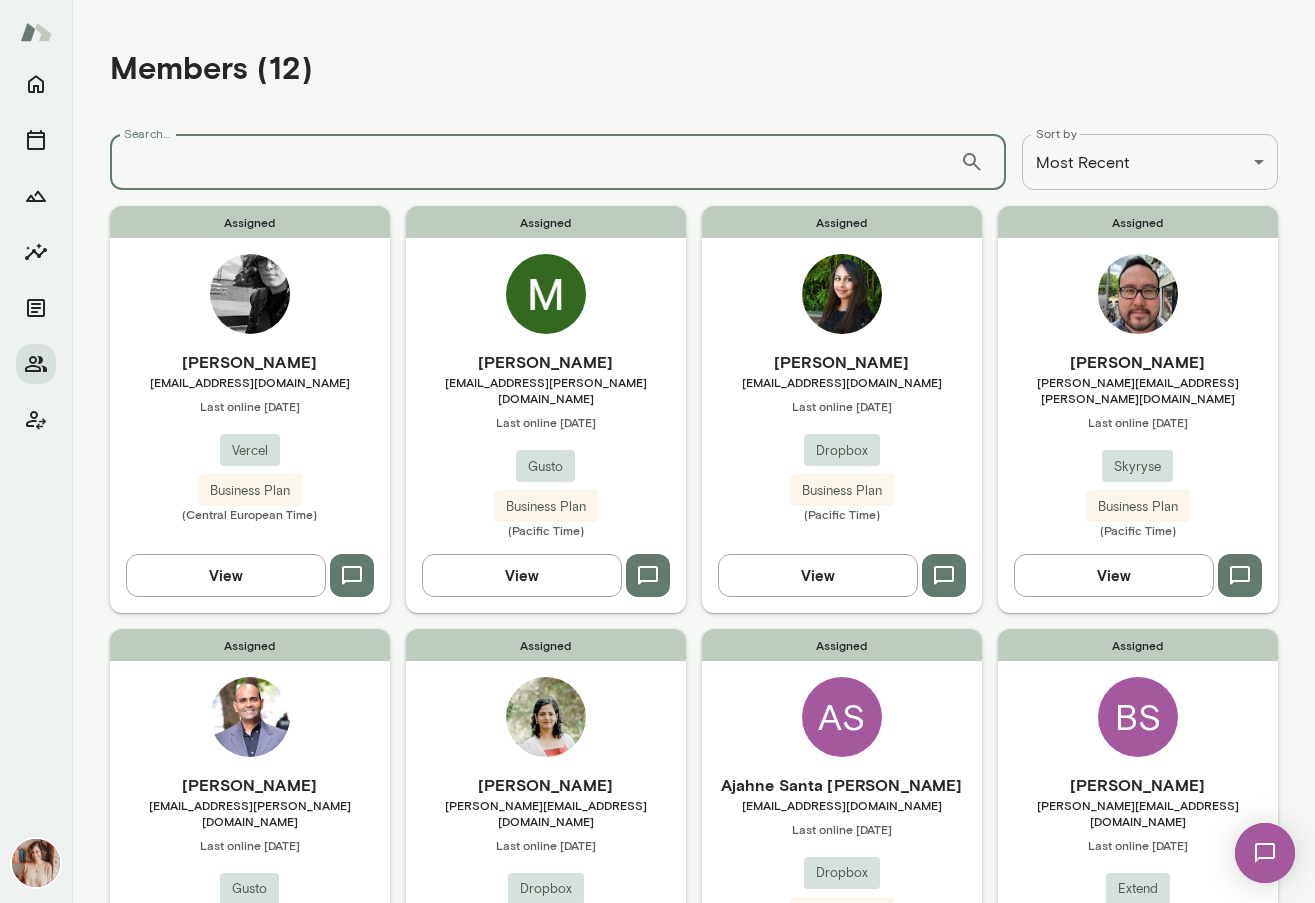 click on "Search..." at bounding box center [535, 162] 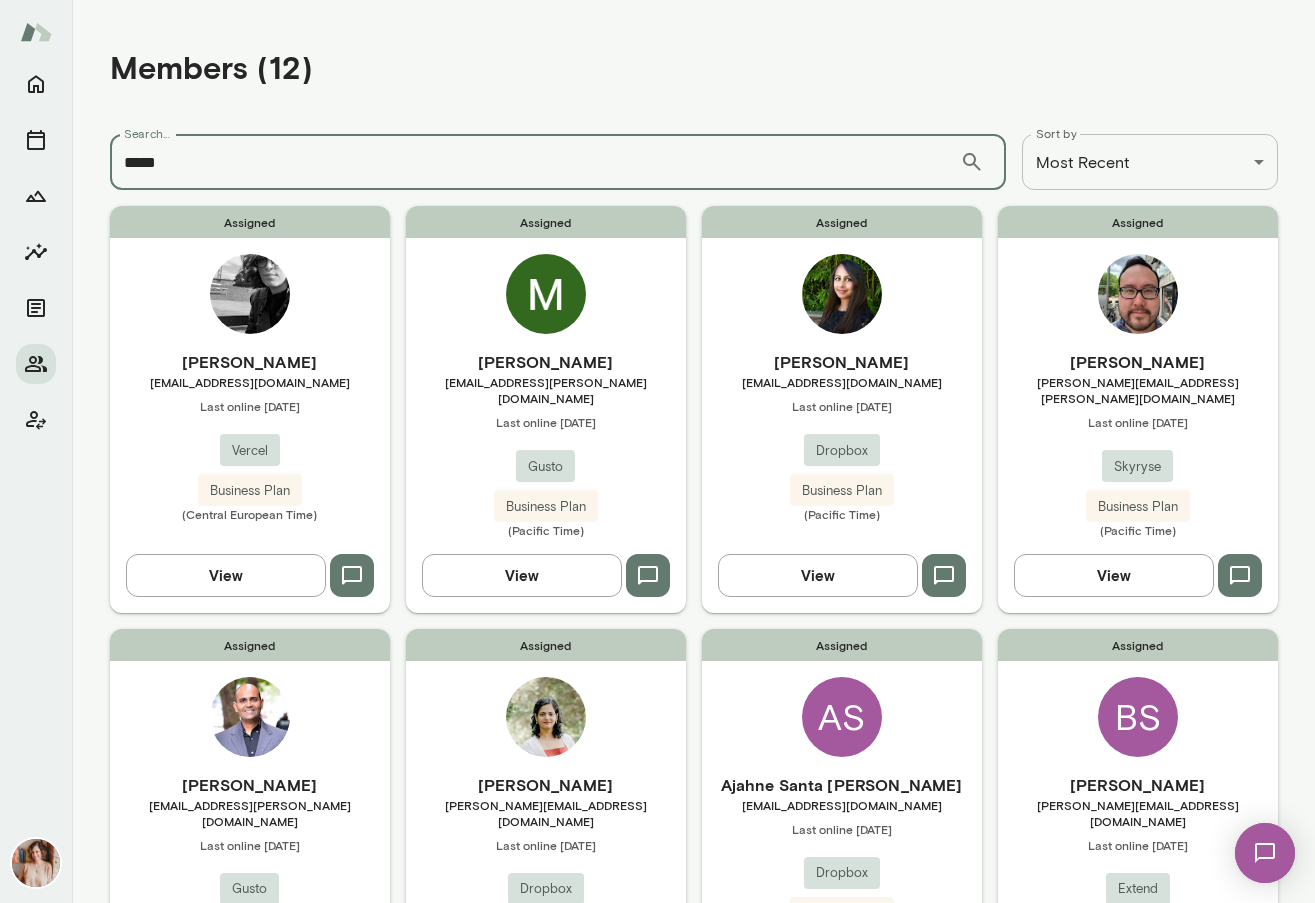 type on "*****" 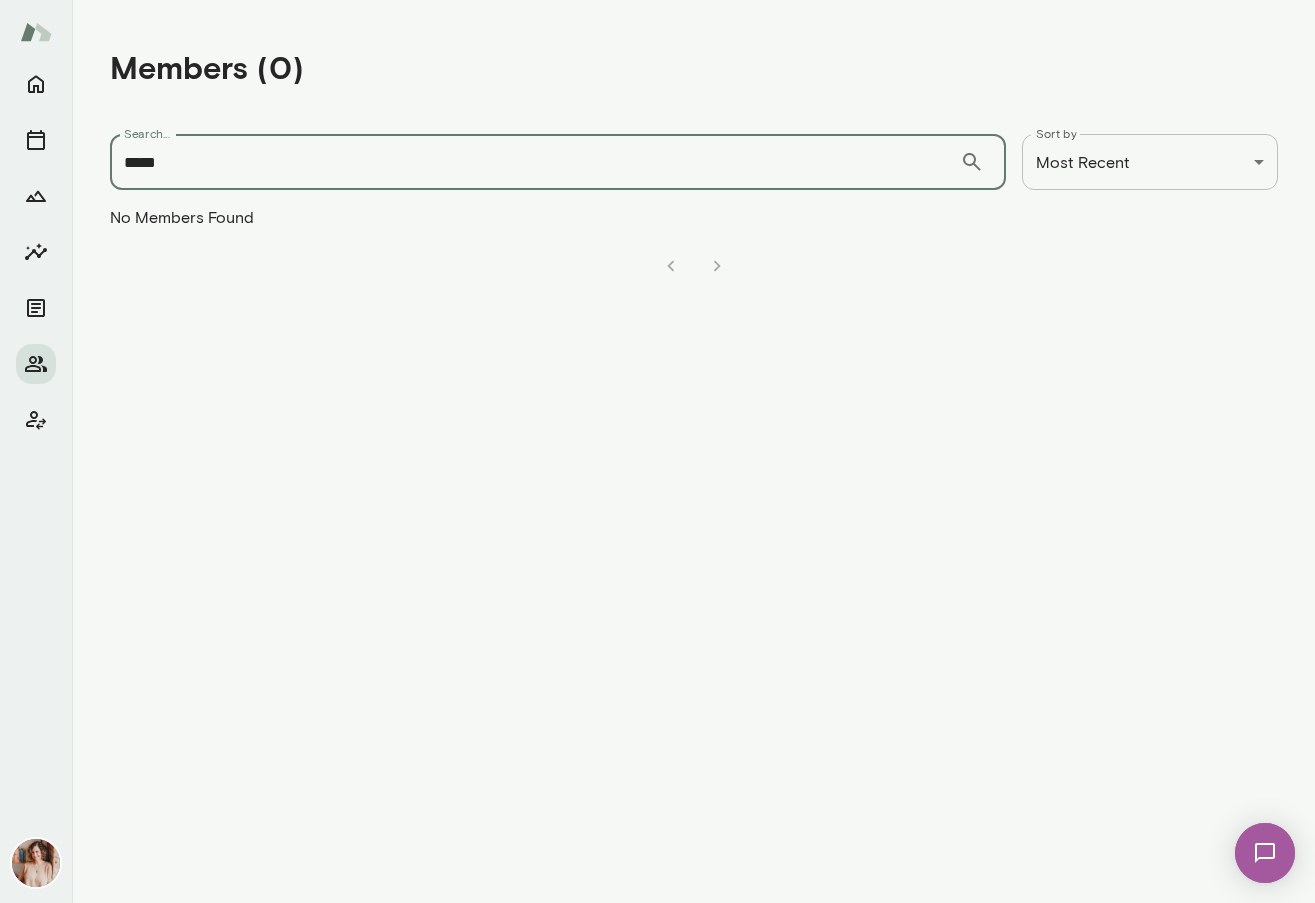 drag, startPoint x: 498, startPoint y: 160, endPoint x: -8, endPoint y: 153, distance: 506.04843 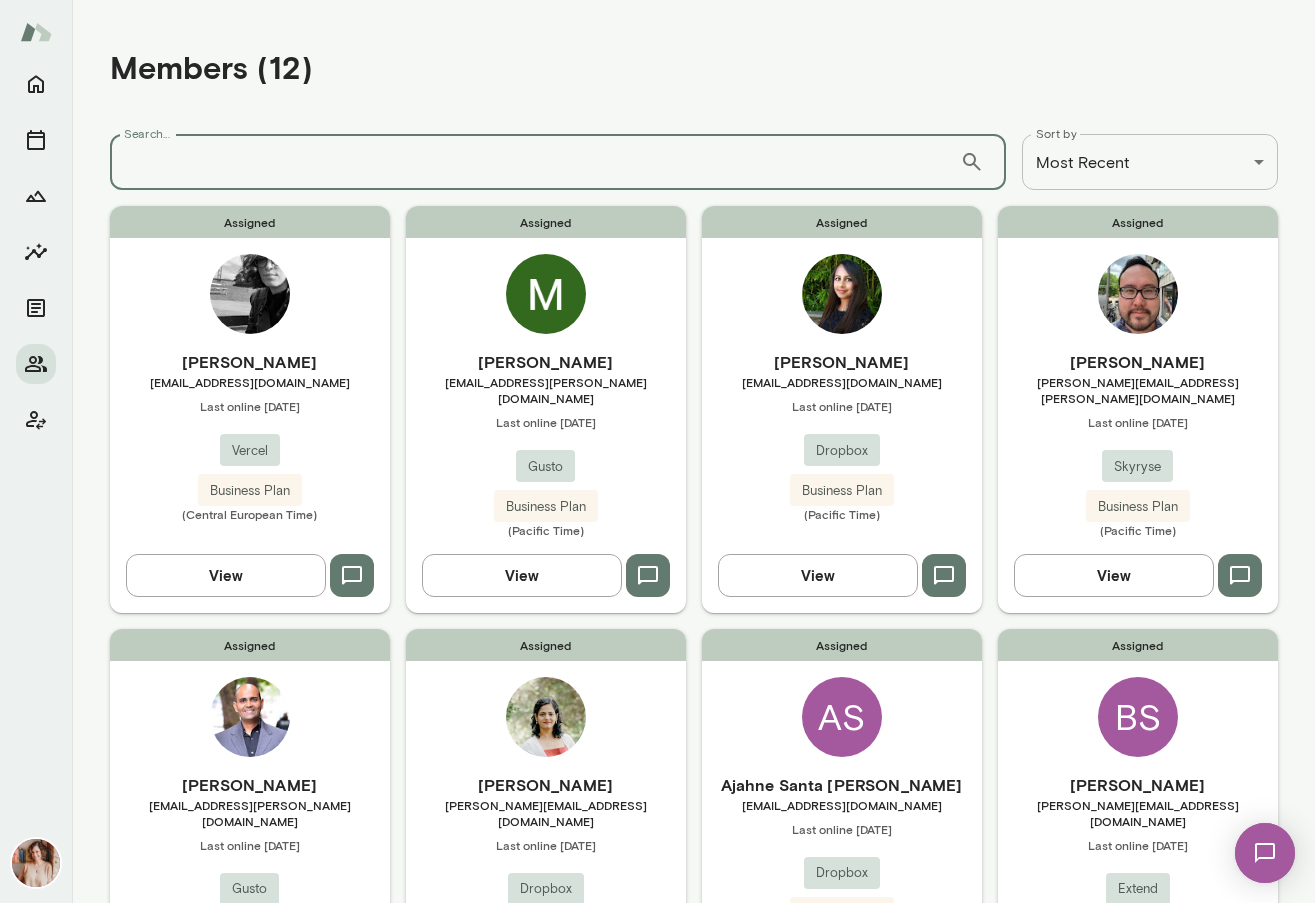 type 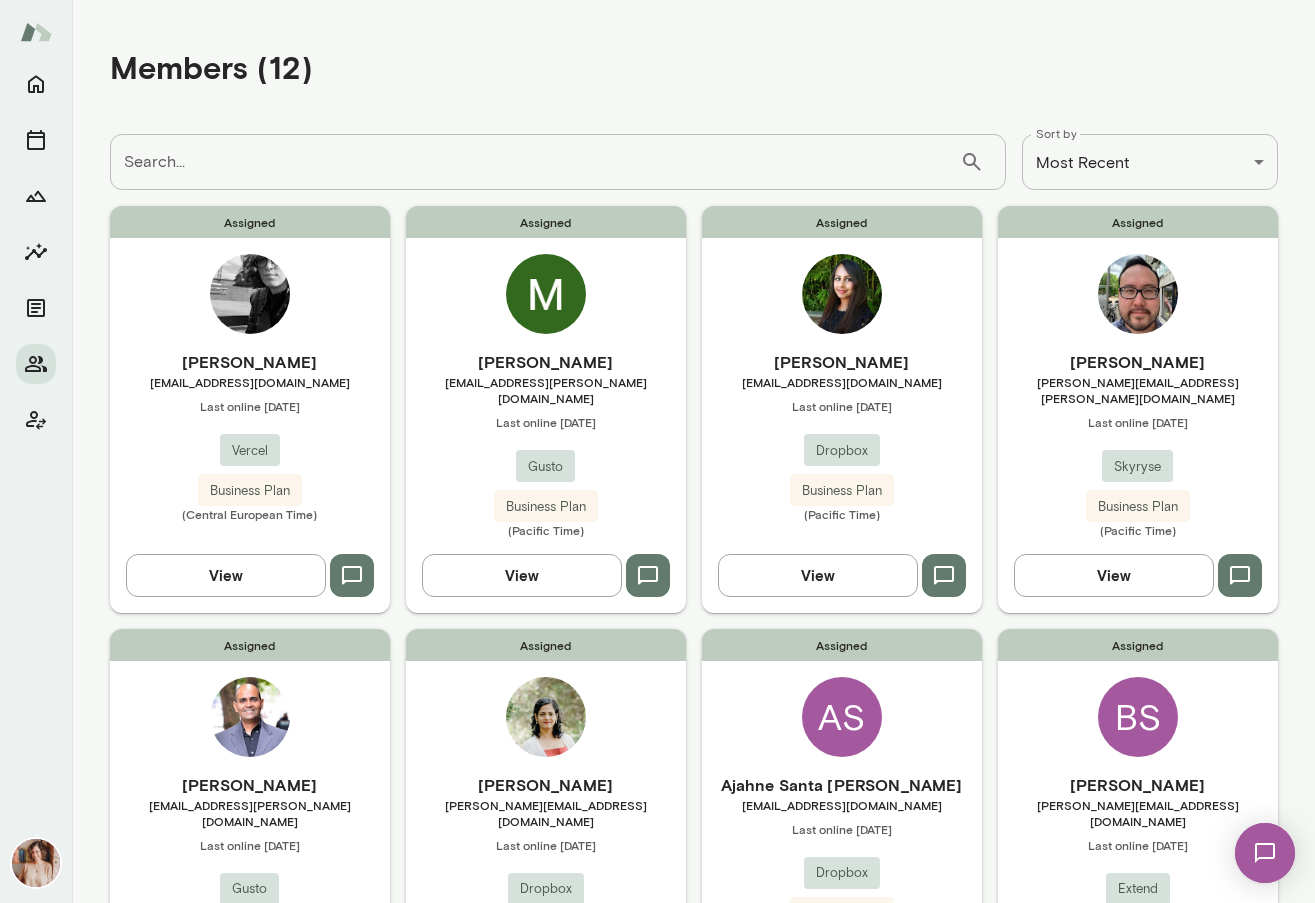 click on "Assigned Geetika Singh geetikas@dropbox.com Last online July 2 Dropbox Business Plan (Eastern Time) View" at bounding box center [546, 832] 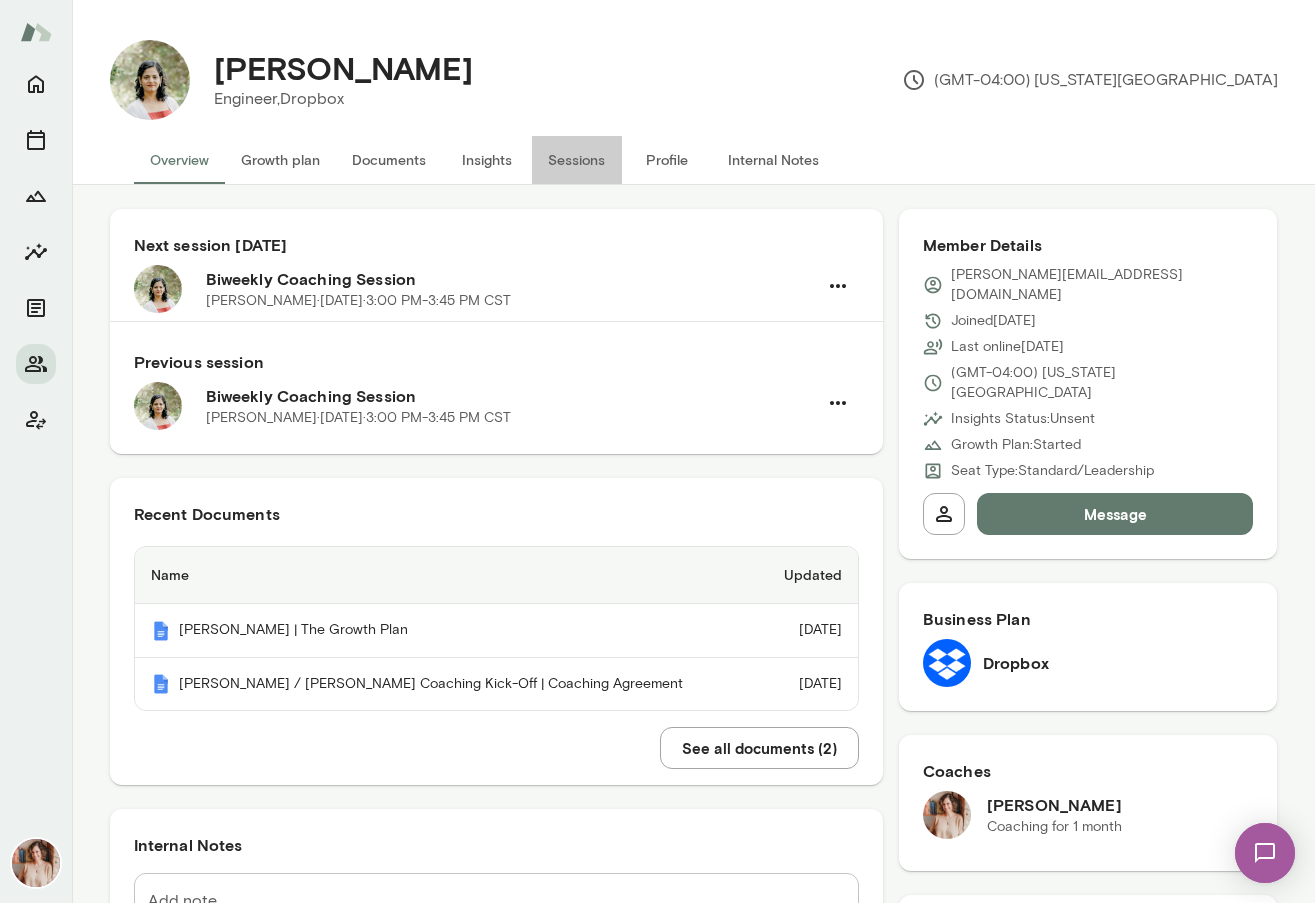 click on "Sessions" at bounding box center (577, 160) 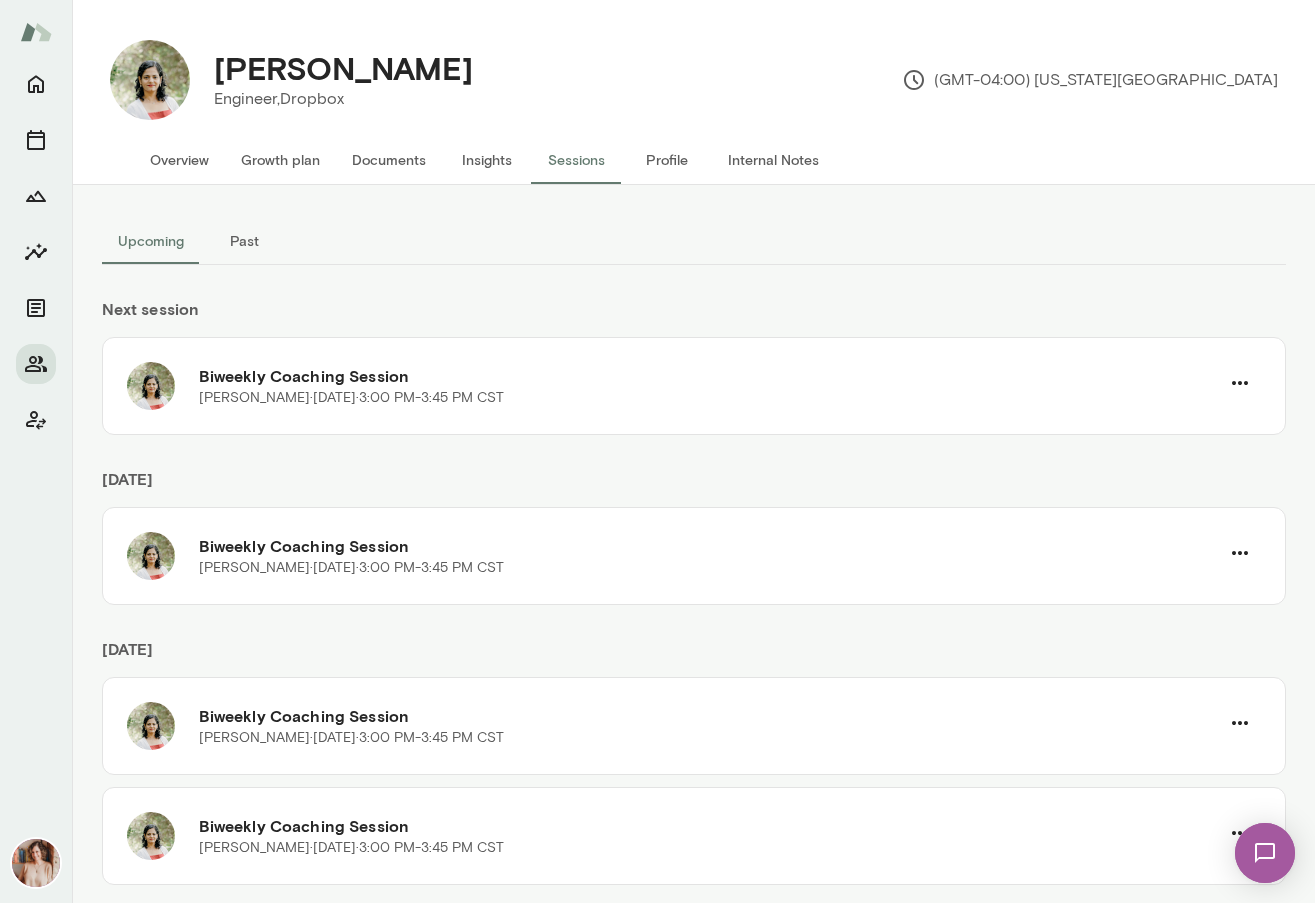 click on "Profile" at bounding box center (667, 160) 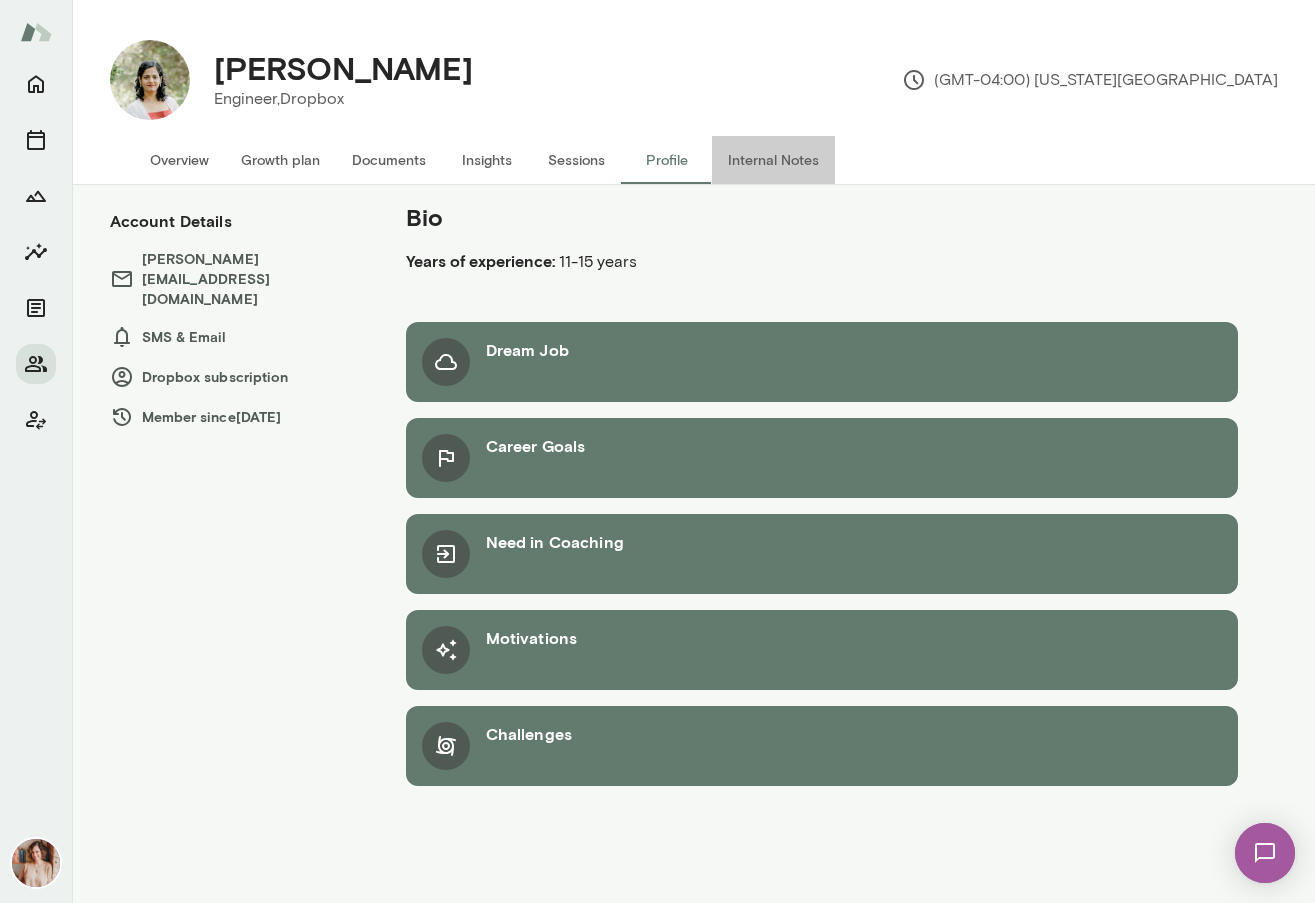 click on "Internal Notes" at bounding box center [773, 160] 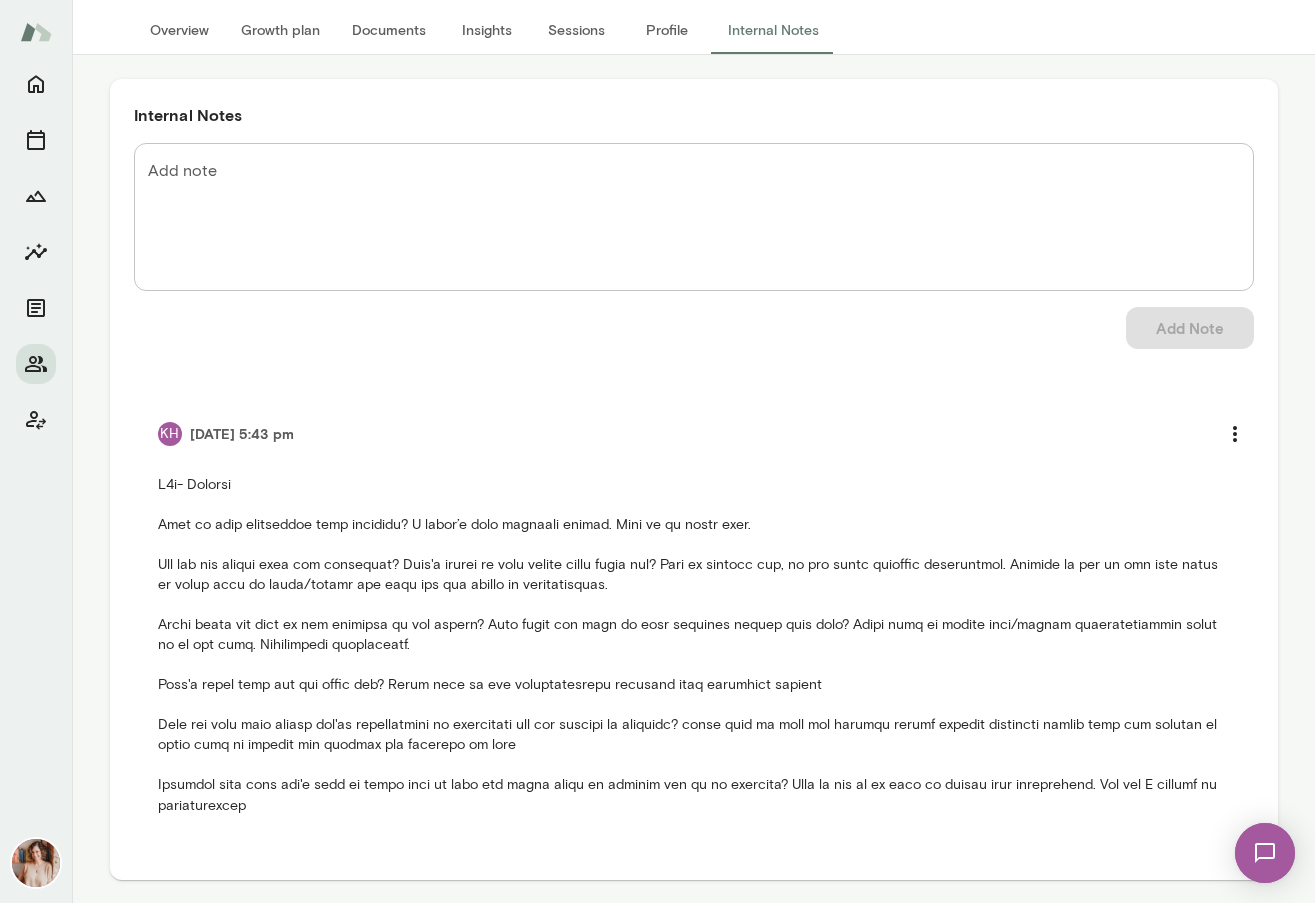 scroll, scrollTop: 0, scrollLeft: 0, axis: both 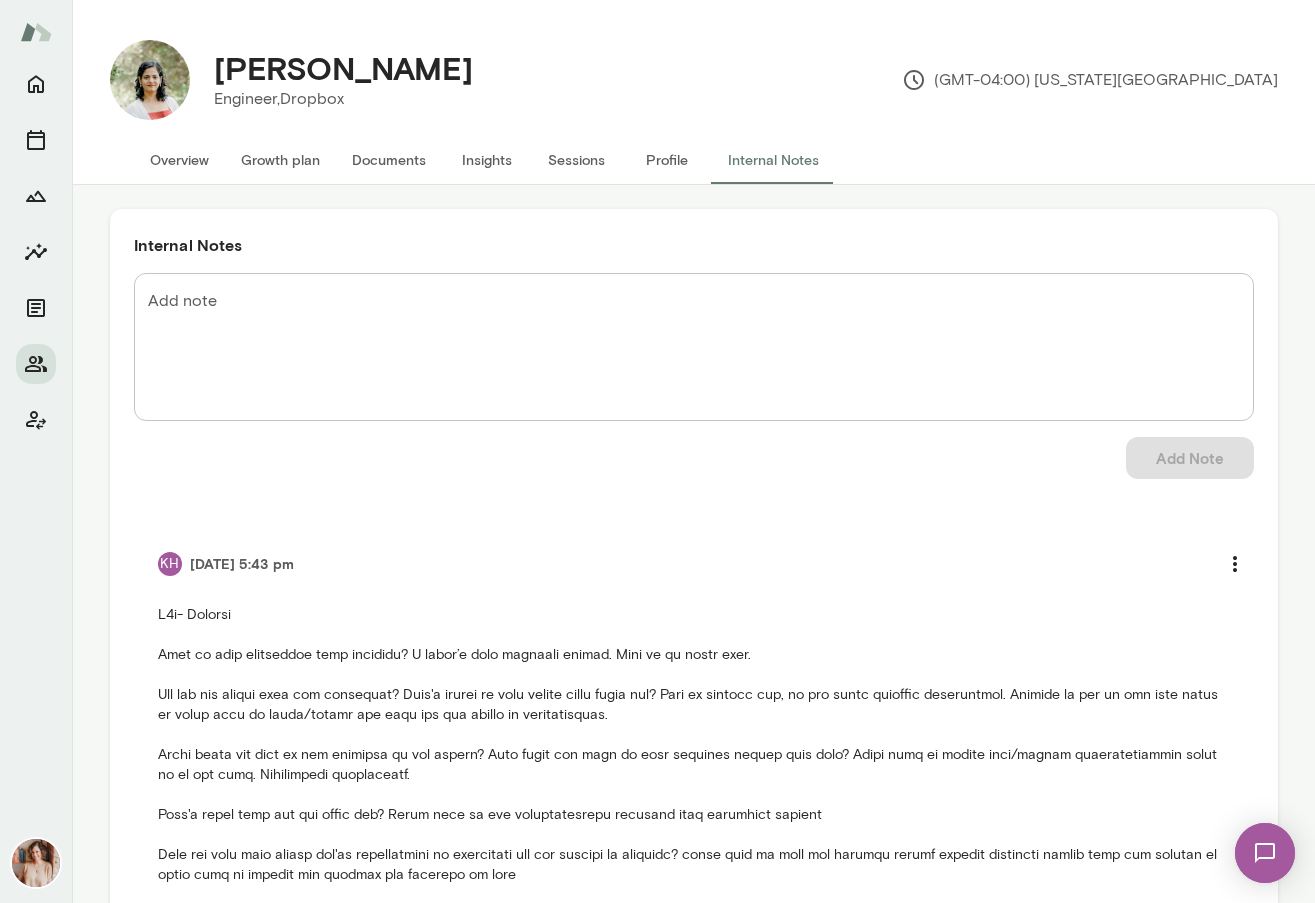 click on "Overview" at bounding box center [179, 160] 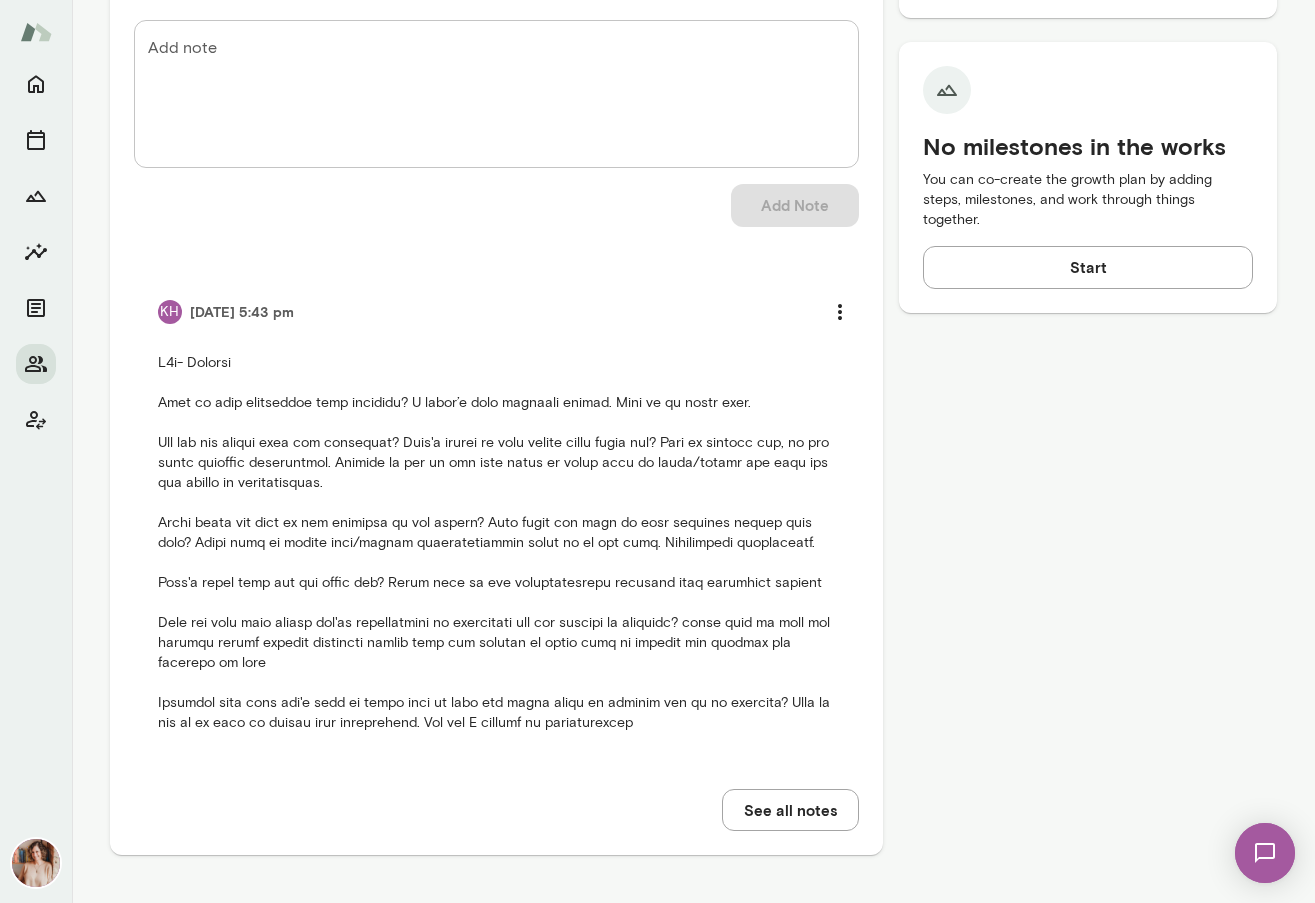 scroll, scrollTop: 0, scrollLeft: 0, axis: both 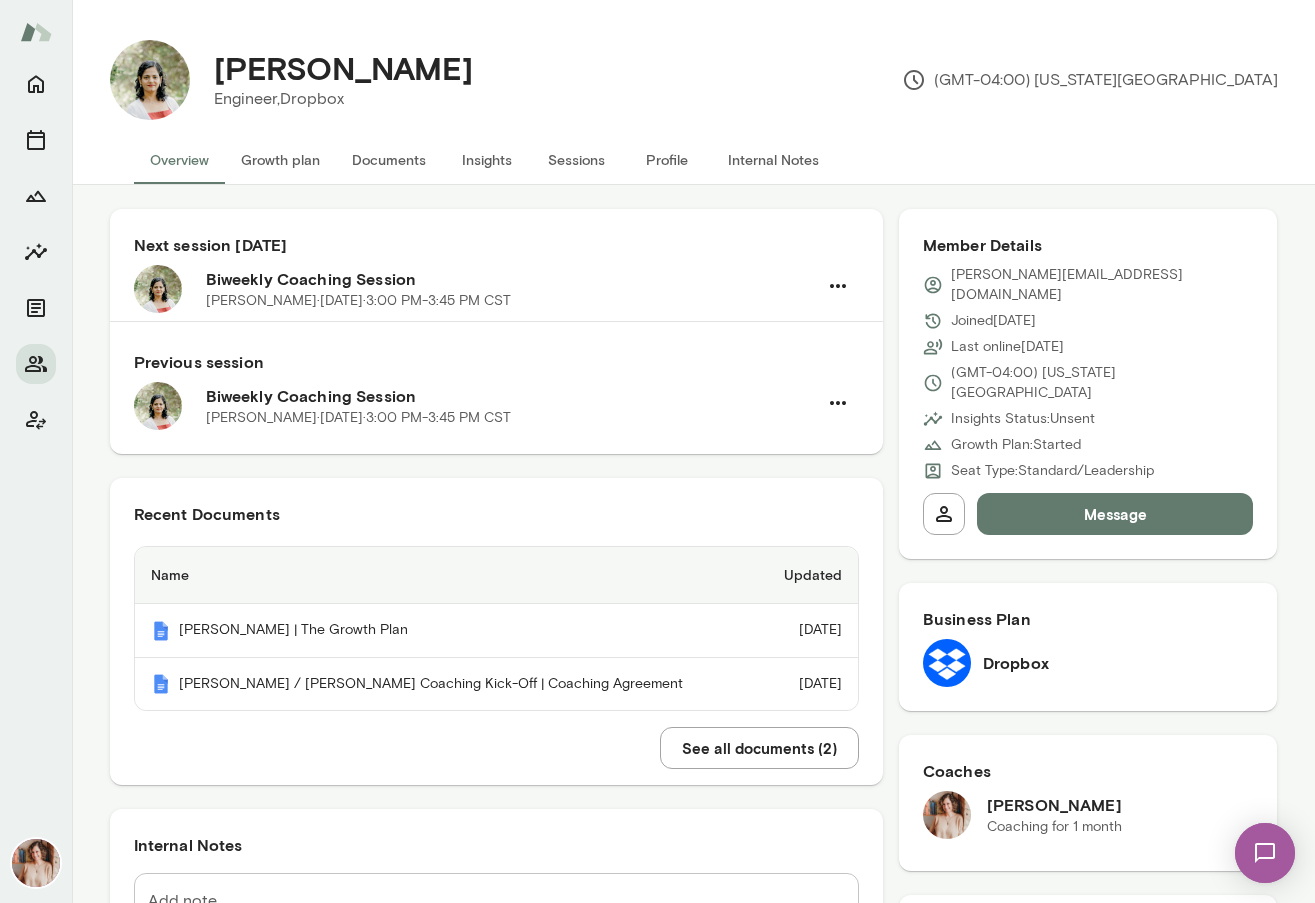 click on "Insights" at bounding box center [487, 160] 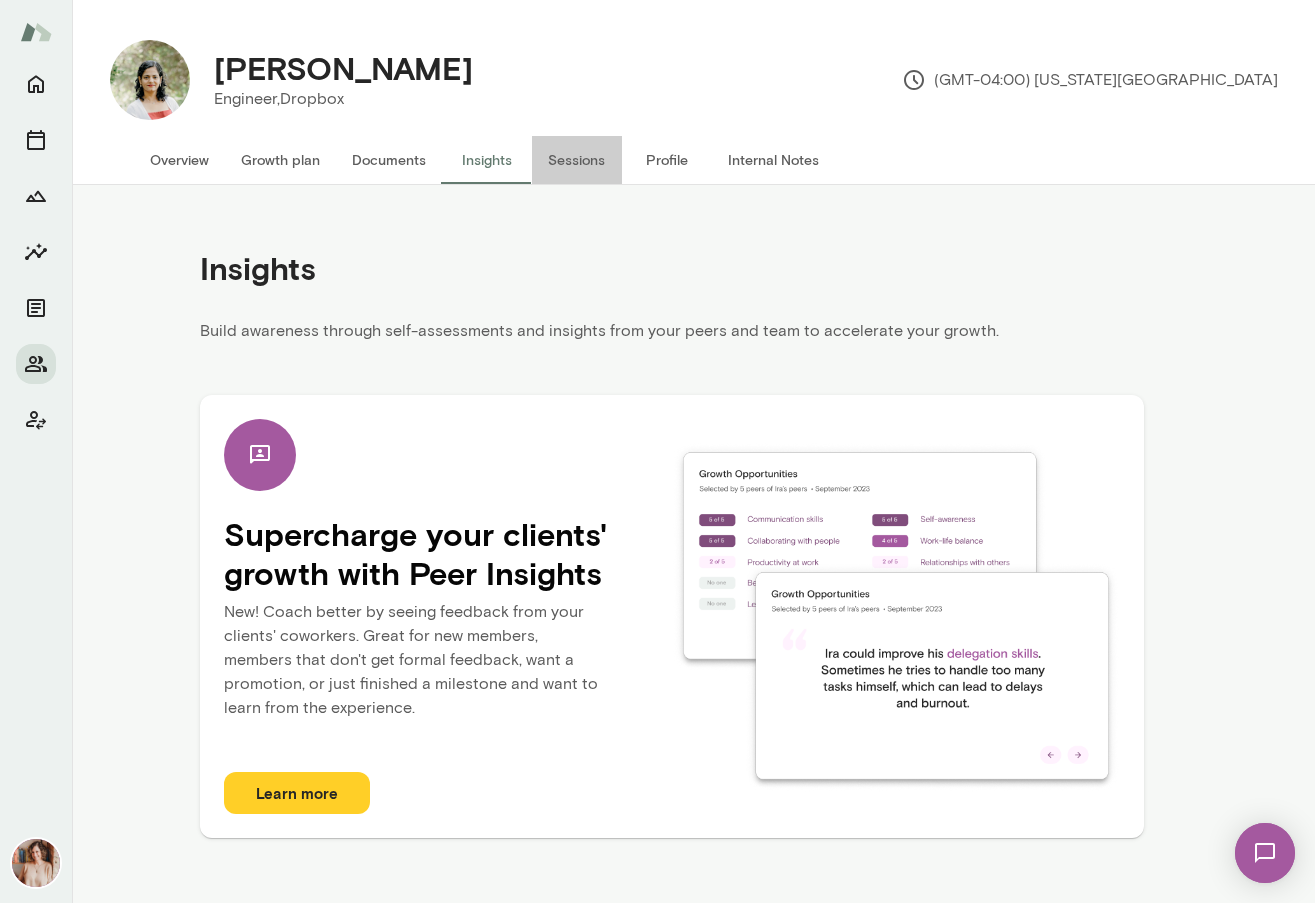 click on "Sessions" at bounding box center [577, 160] 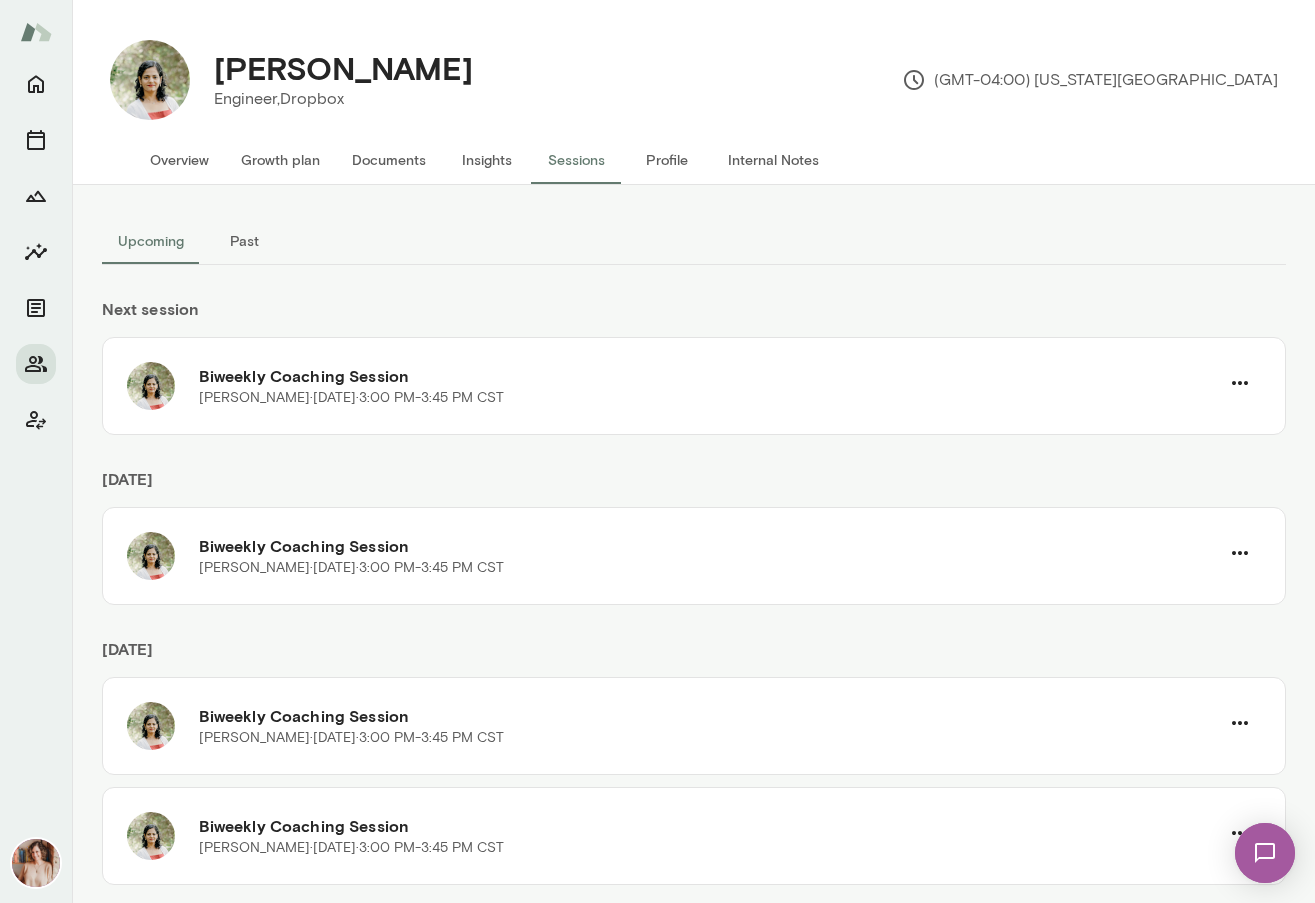 click on "Profile" at bounding box center (667, 160) 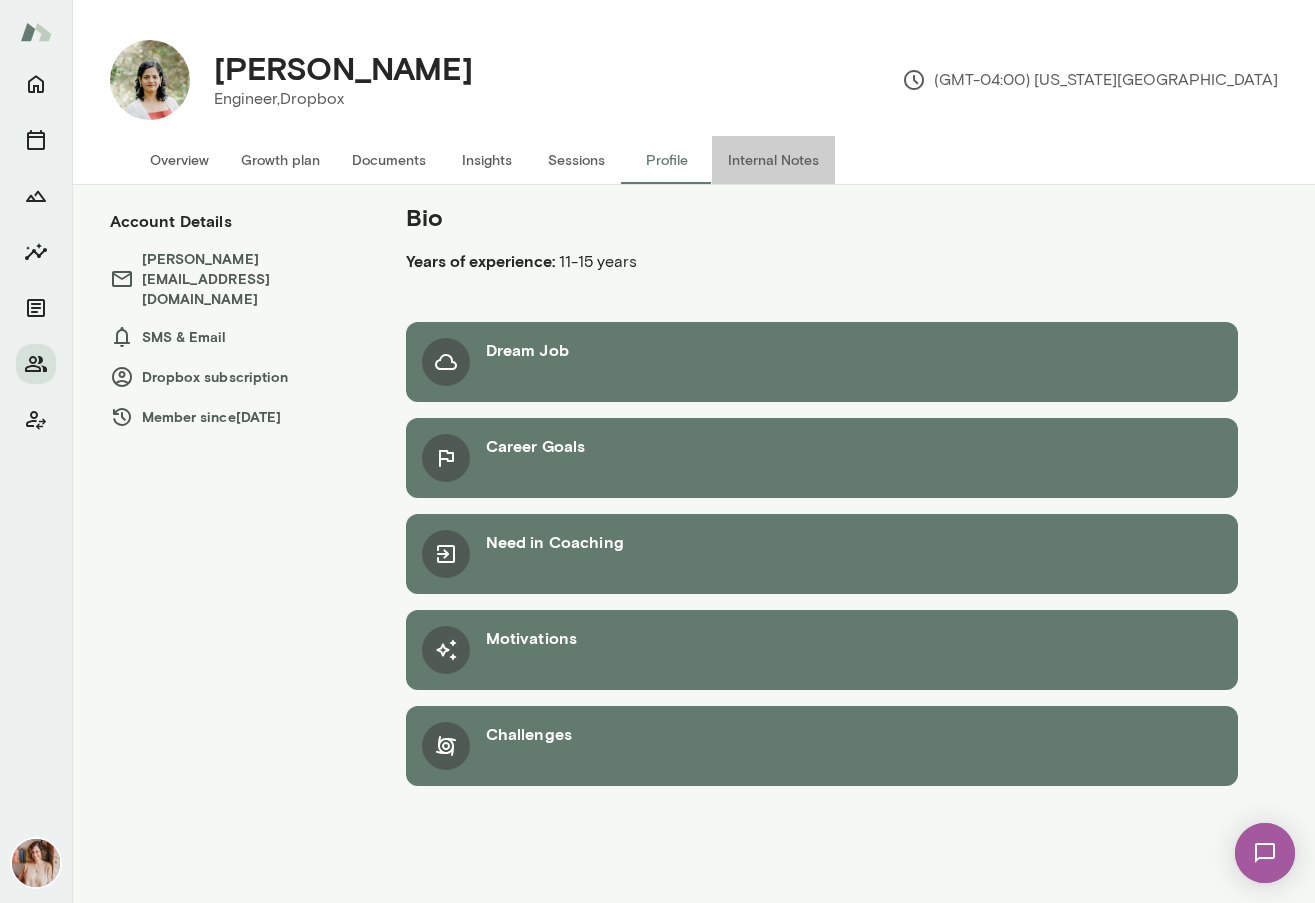 click on "Internal Notes" at bounding box center [773, 160] 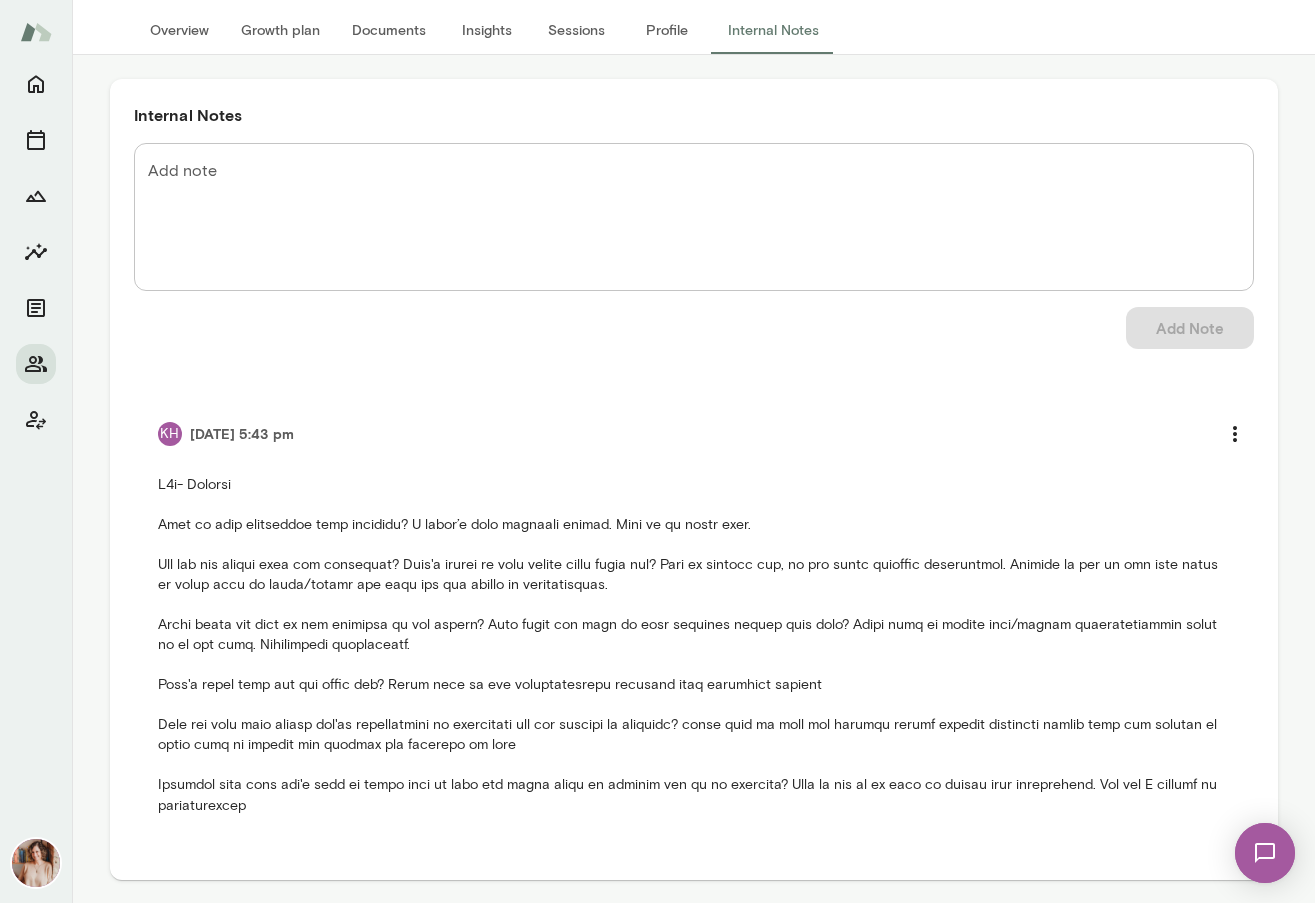 scroll, scrollTop: 0, scrollLeft: 0, axis: both 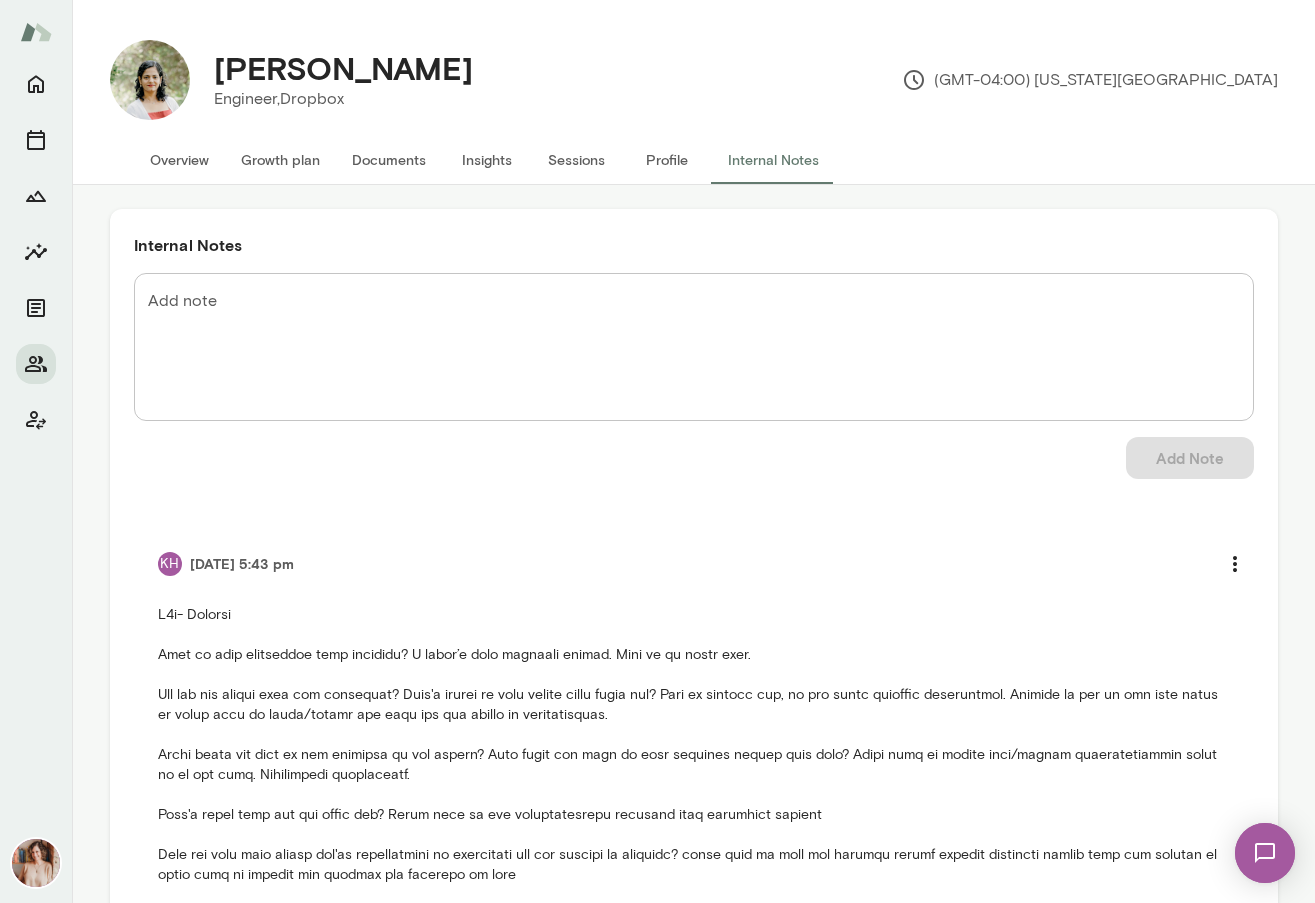 click at bounding box center (36, 252) 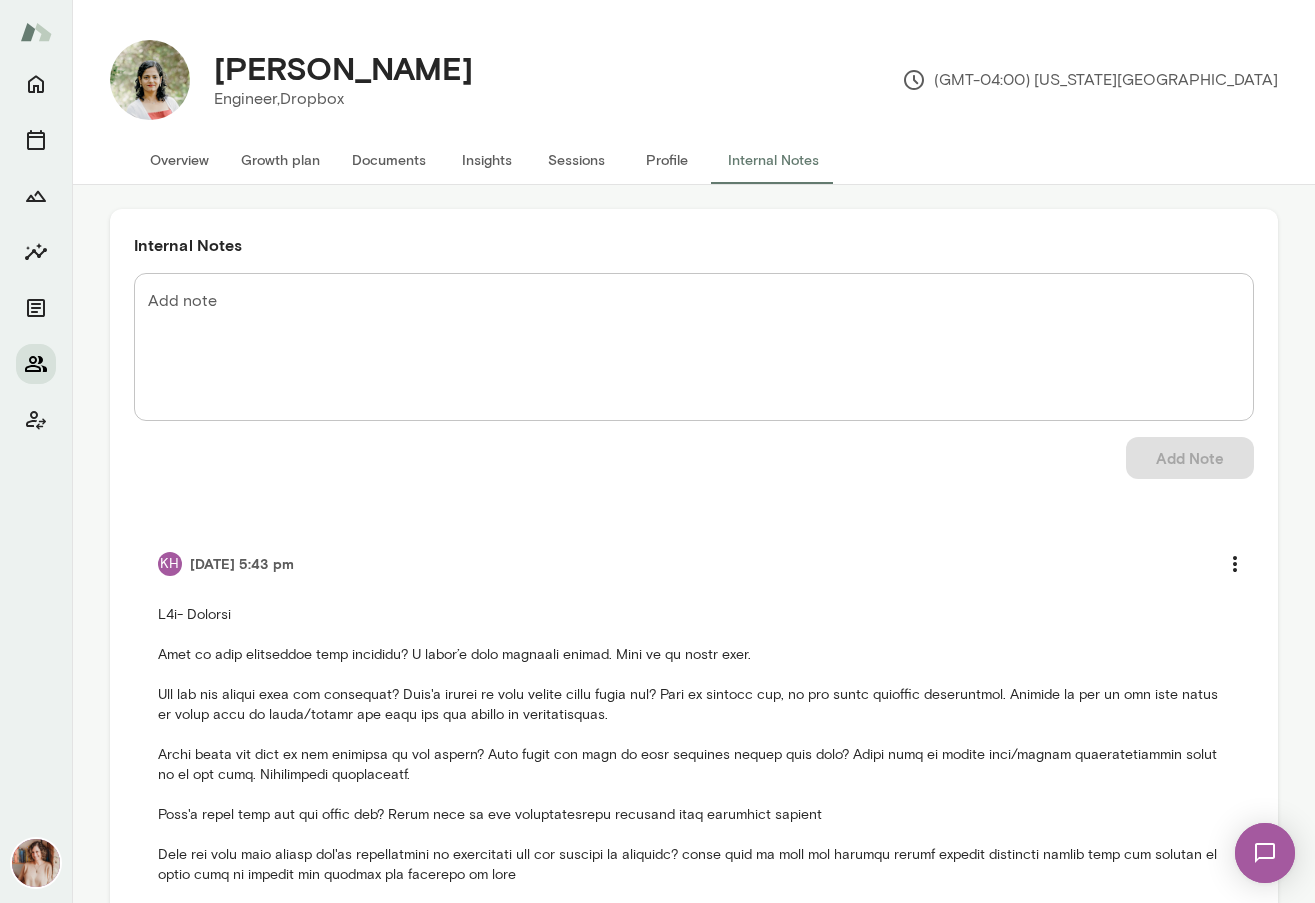 click 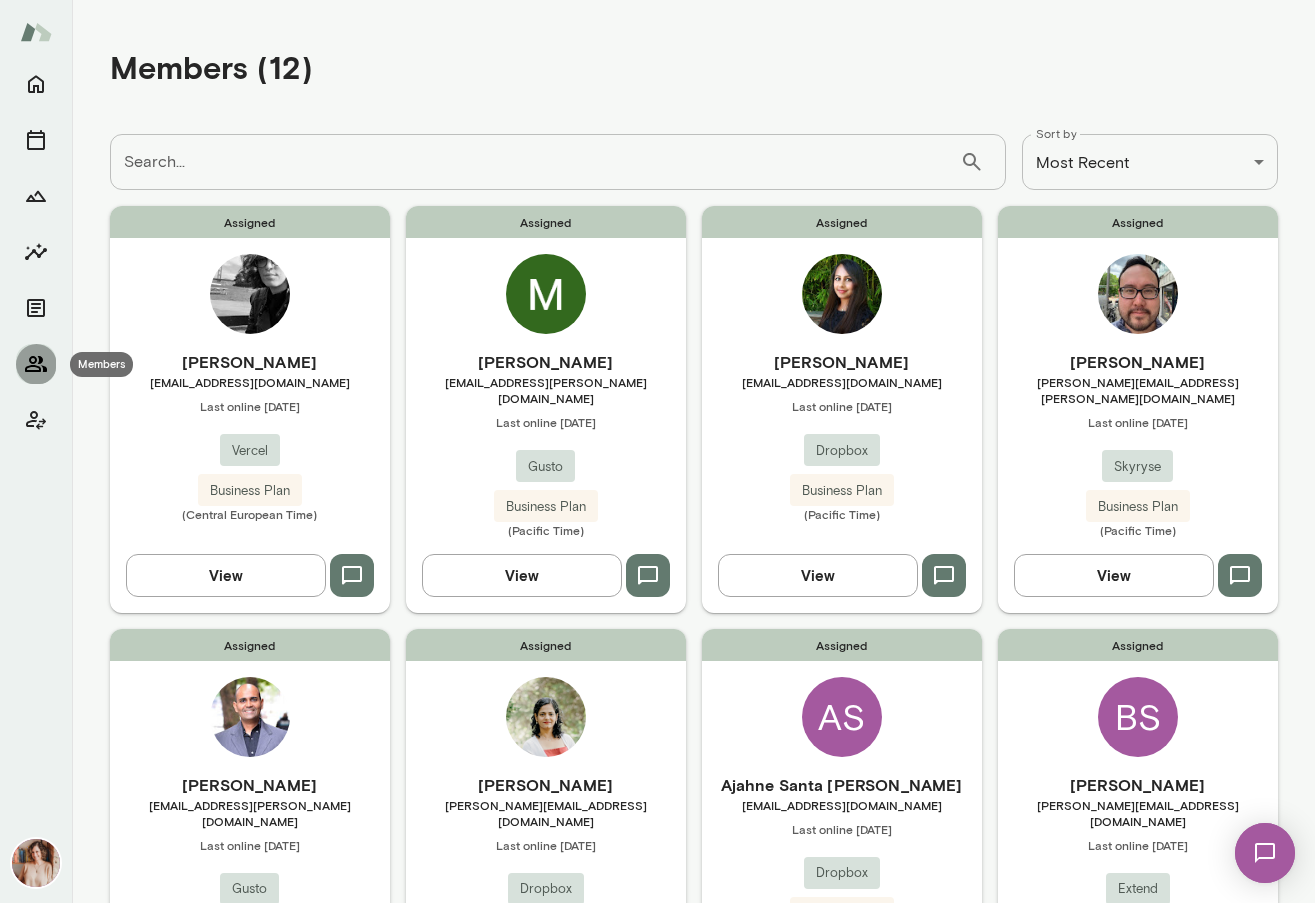 click 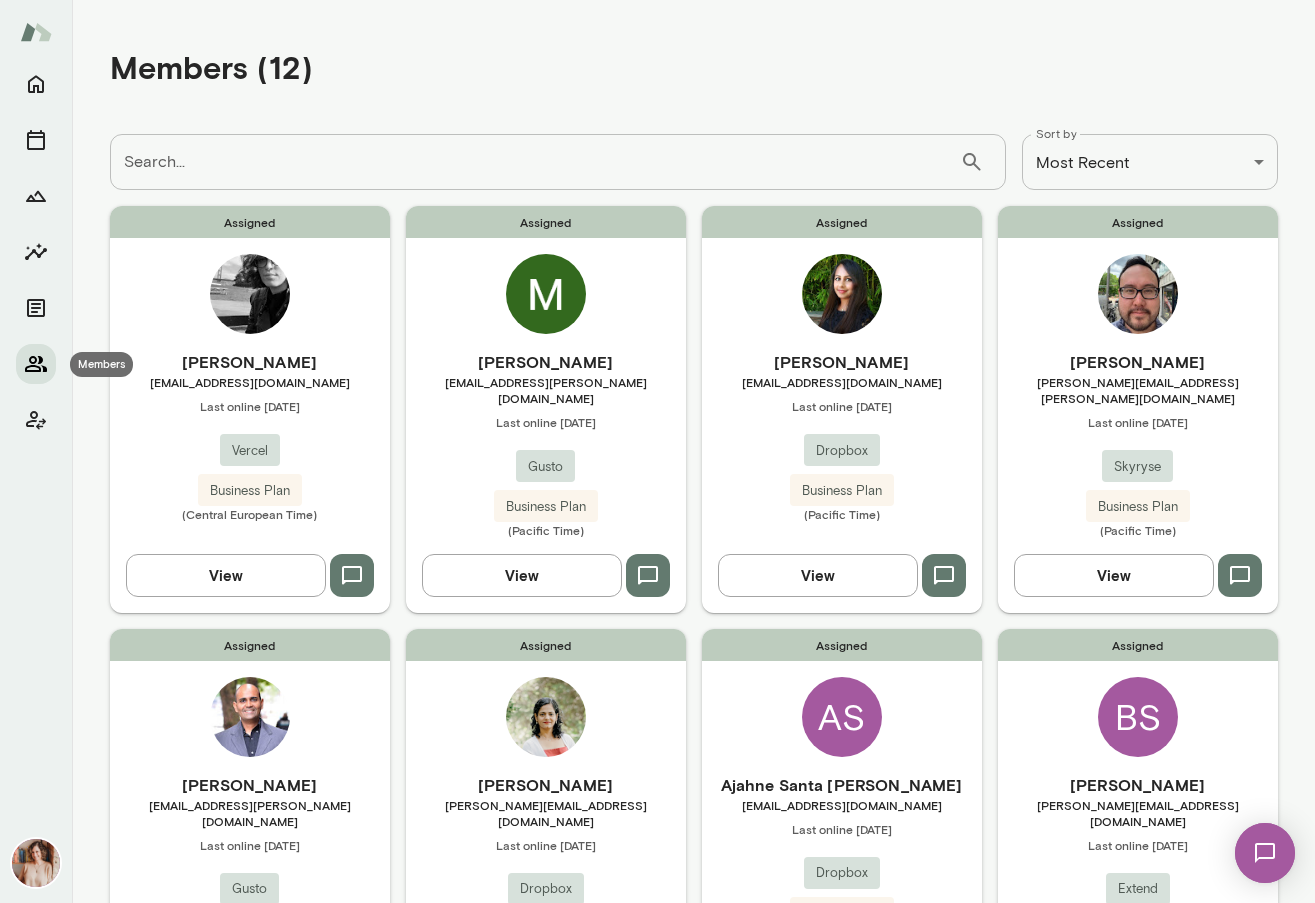 click 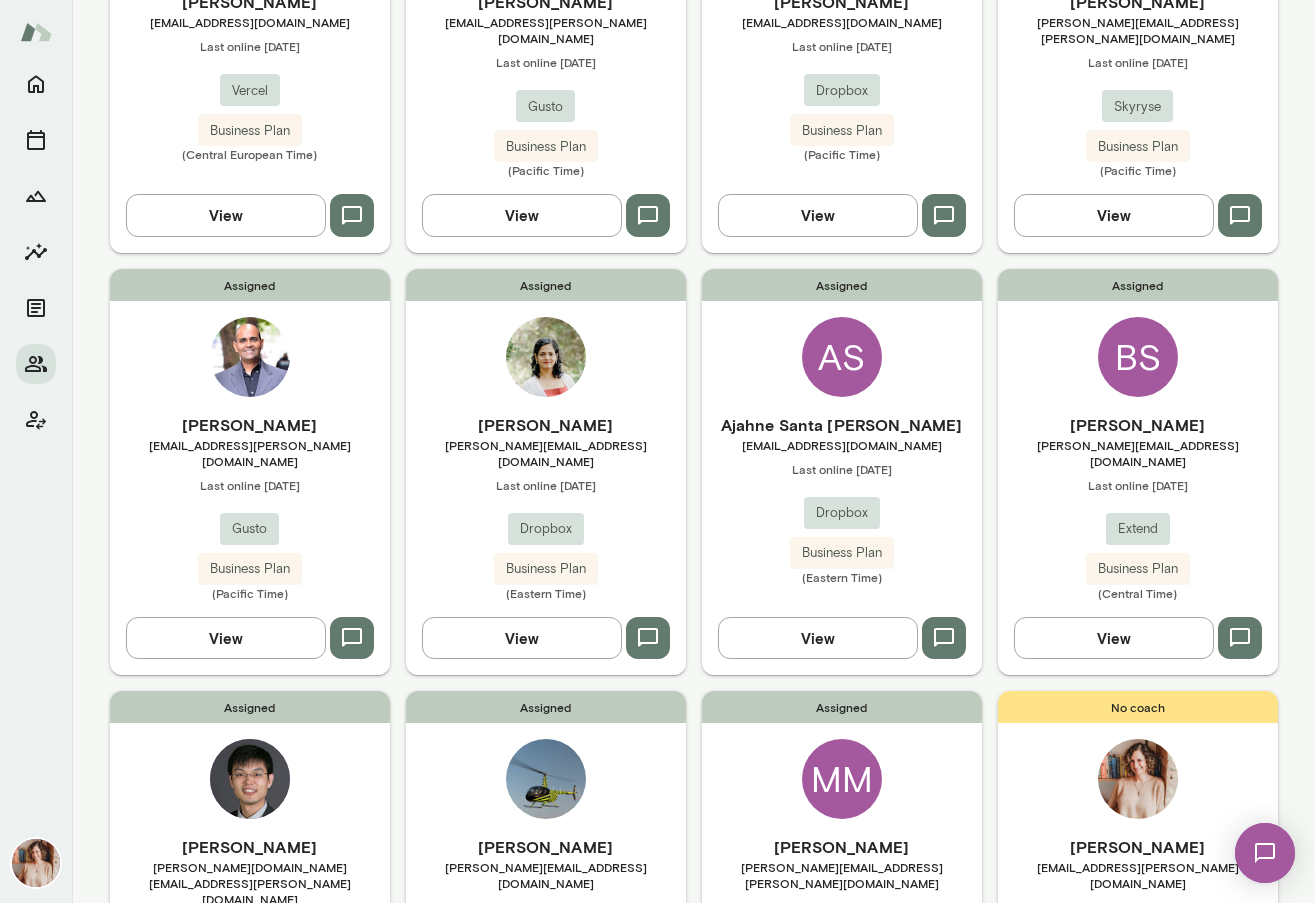 scroll, scrollTop: 364, scrollLeft: 0, axis: vertical 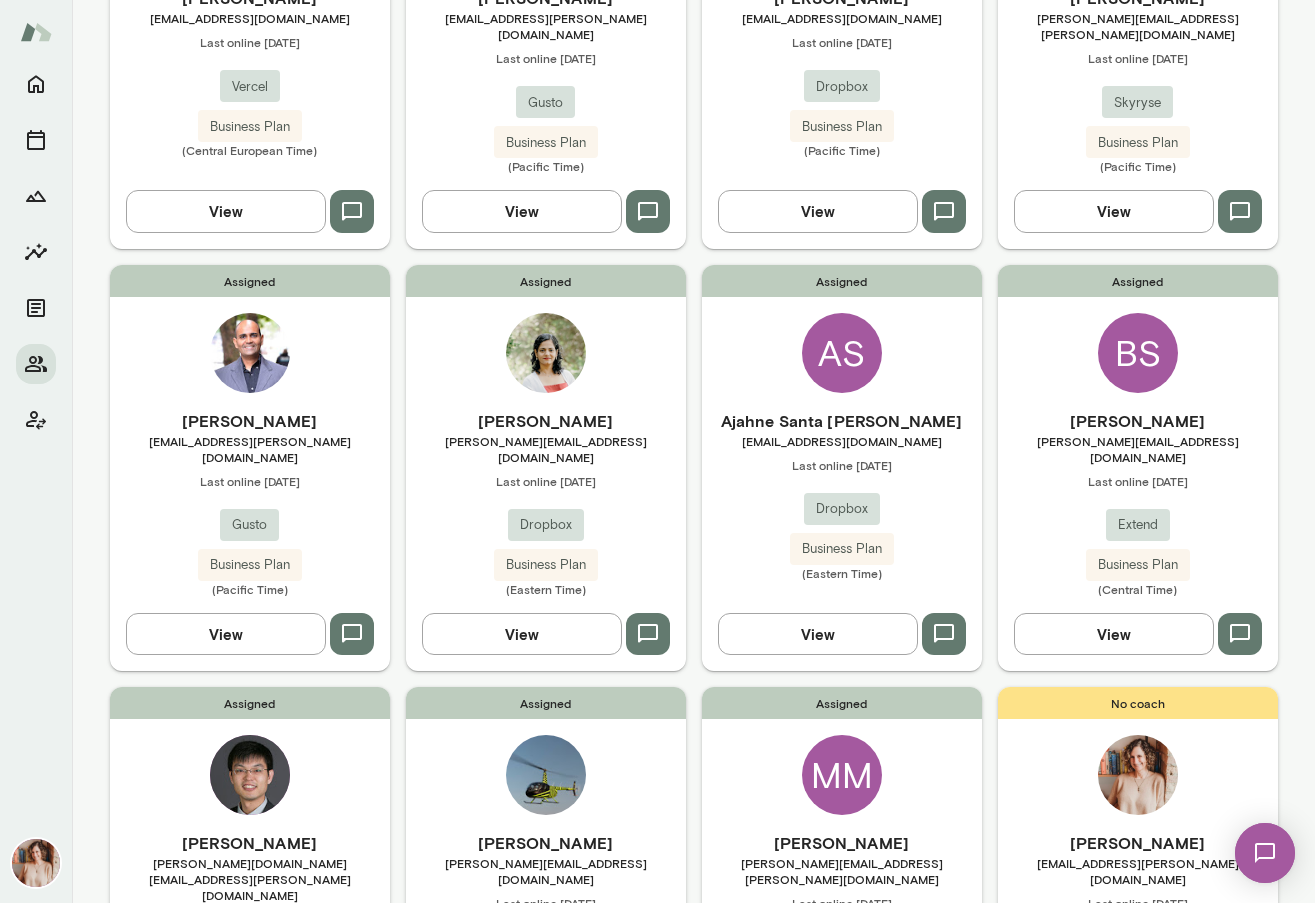 click on "Assigned Alex Wang alex.wang@extend.com Last online July 2 Extend Business Plan (Pacific Time) View" at bounding box center (250, 898) 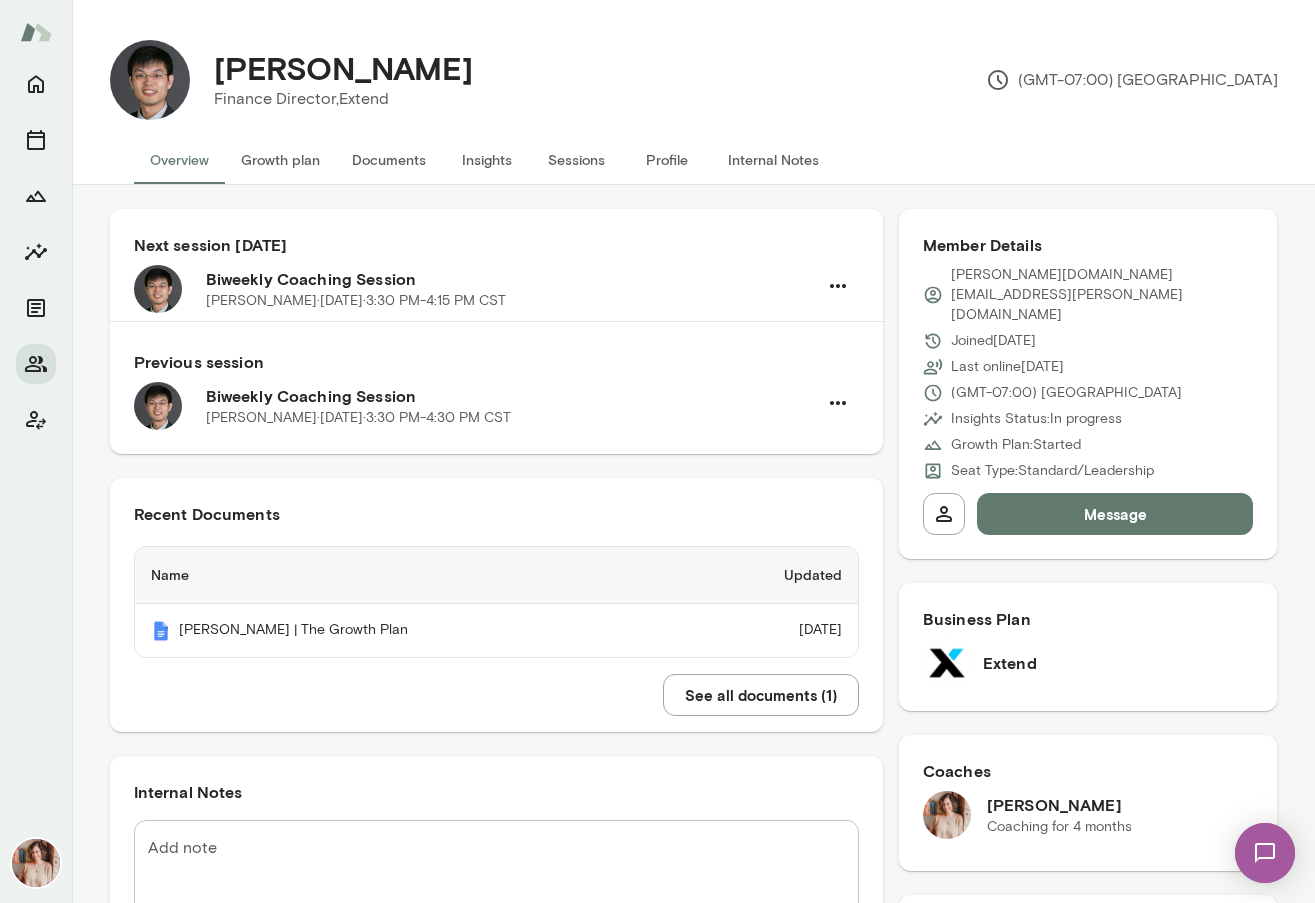 click on "Insights" at bounding box center [487, 160] 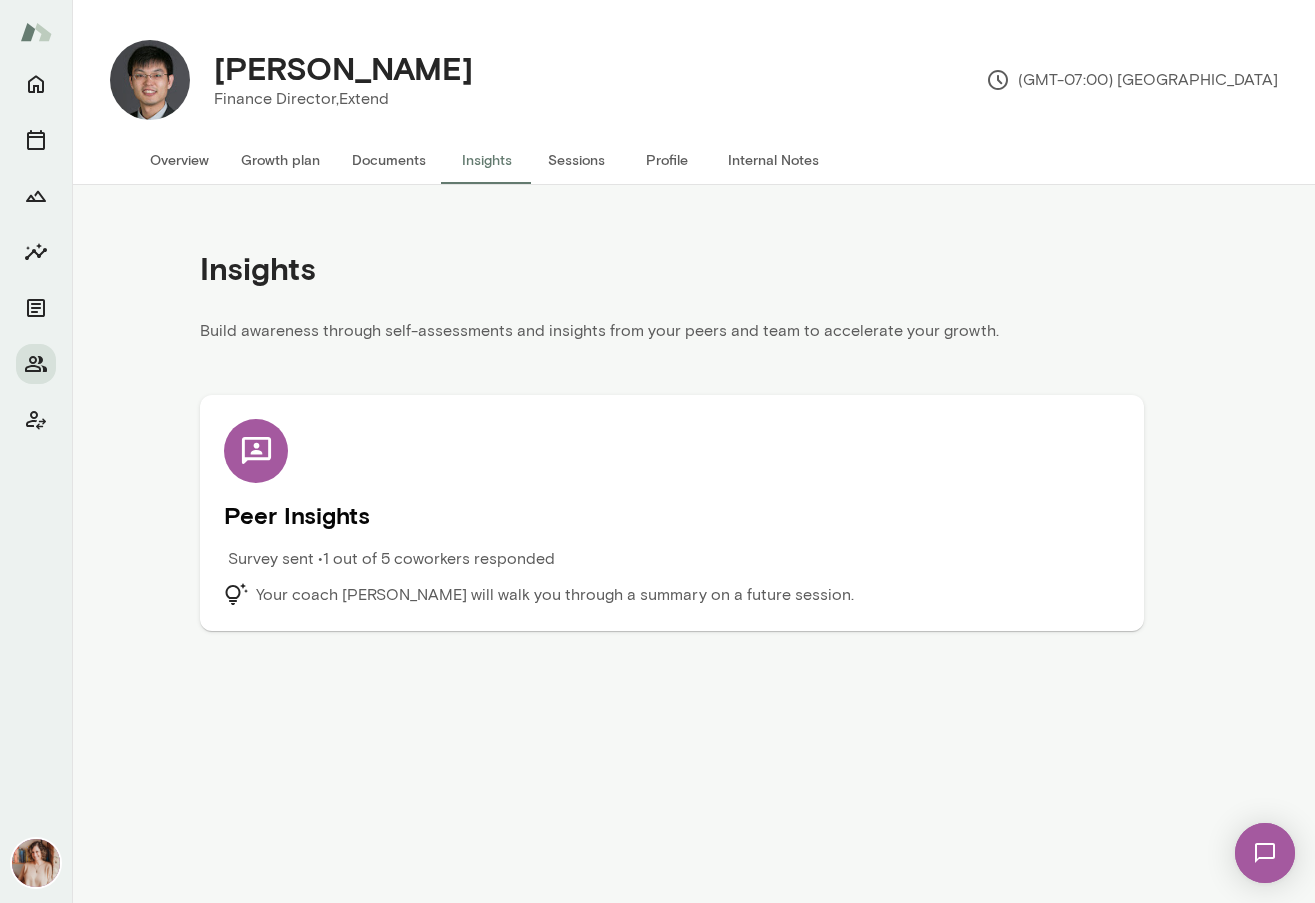 click on "Your coach Nancy Alsip will walk you through a summary on a future session." at bounding box center (555, 595) 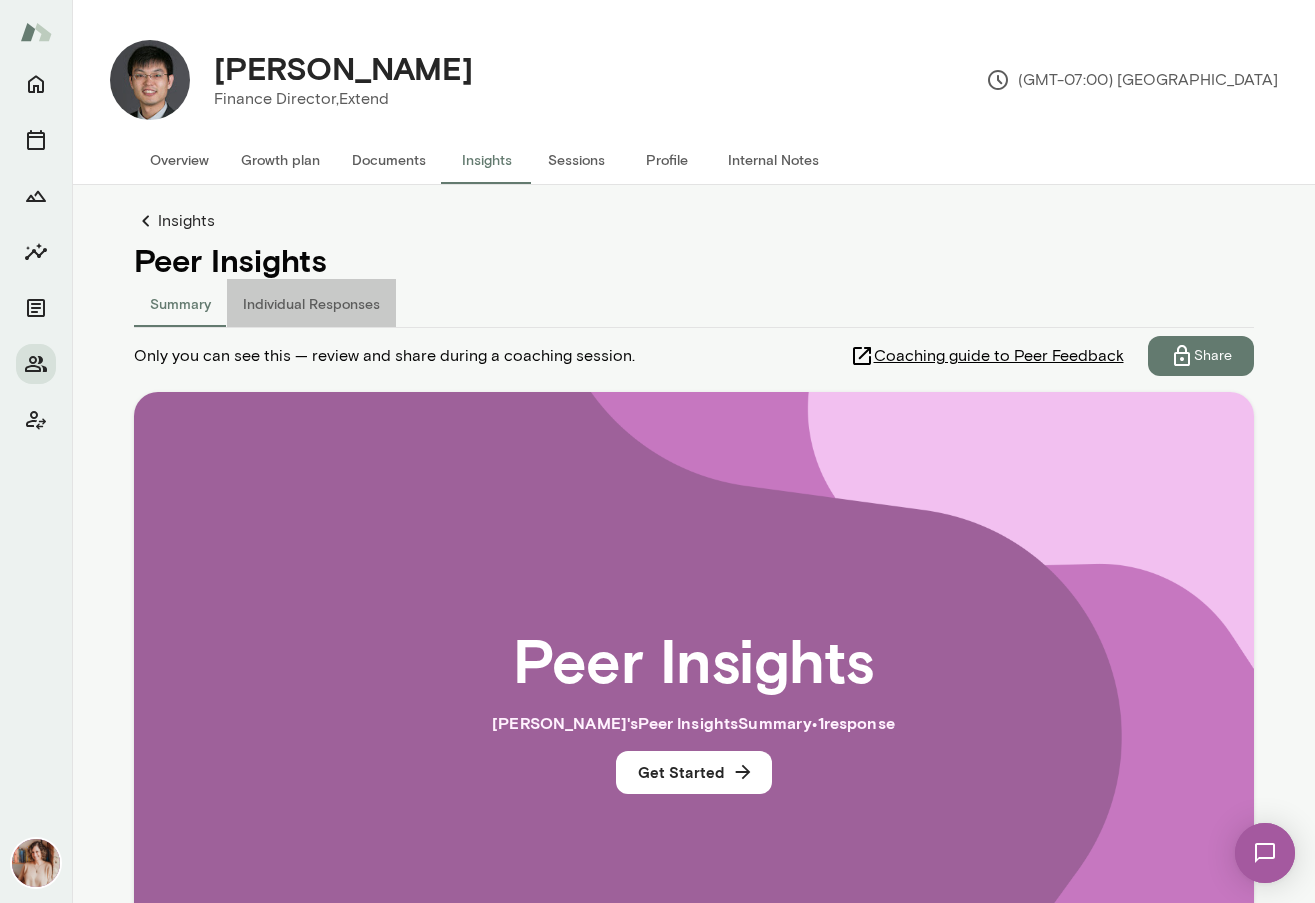 click on "Individual Responses" at bounding box center (311, 303) 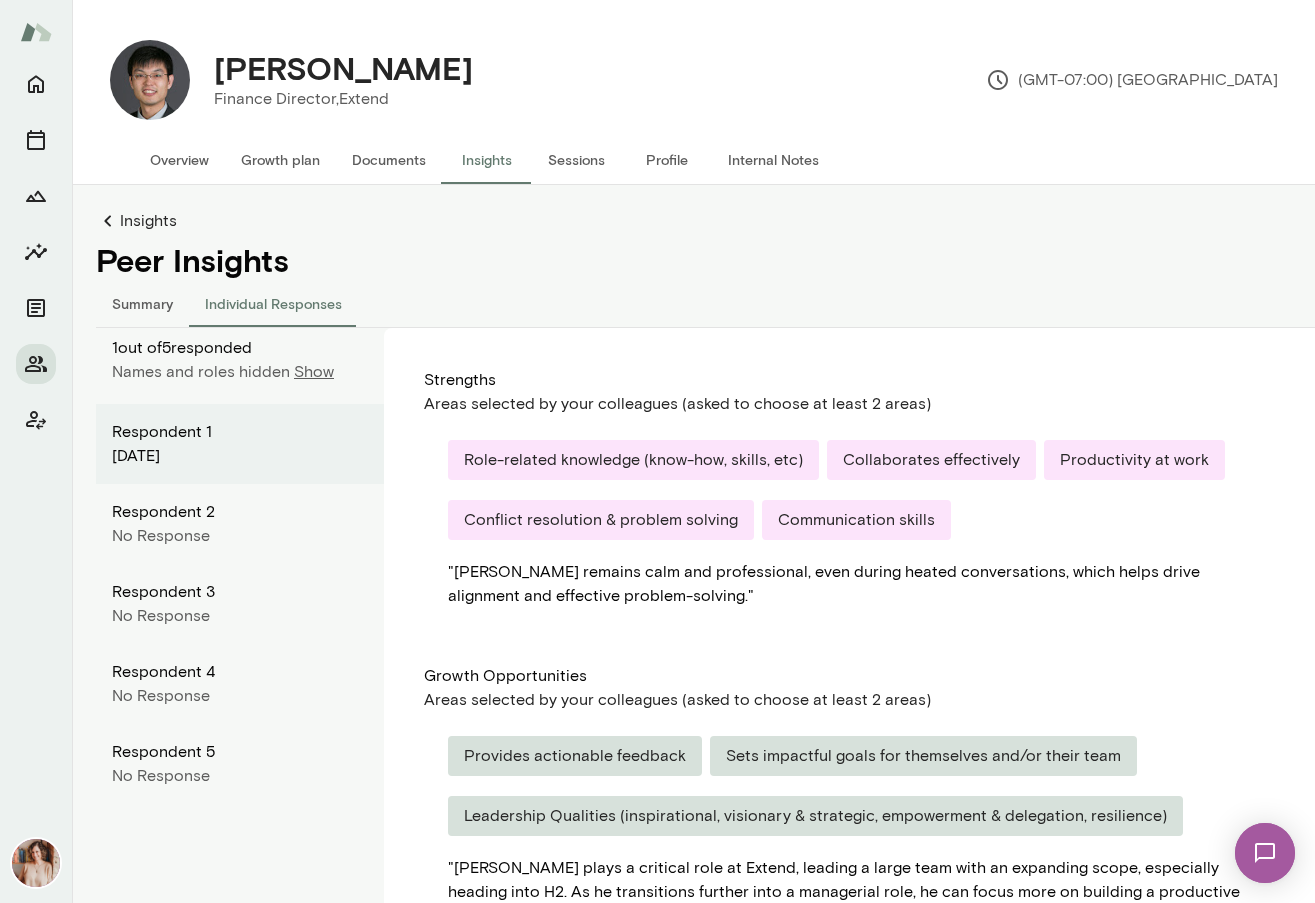 click on "Show" at bounding box center [314, 372] 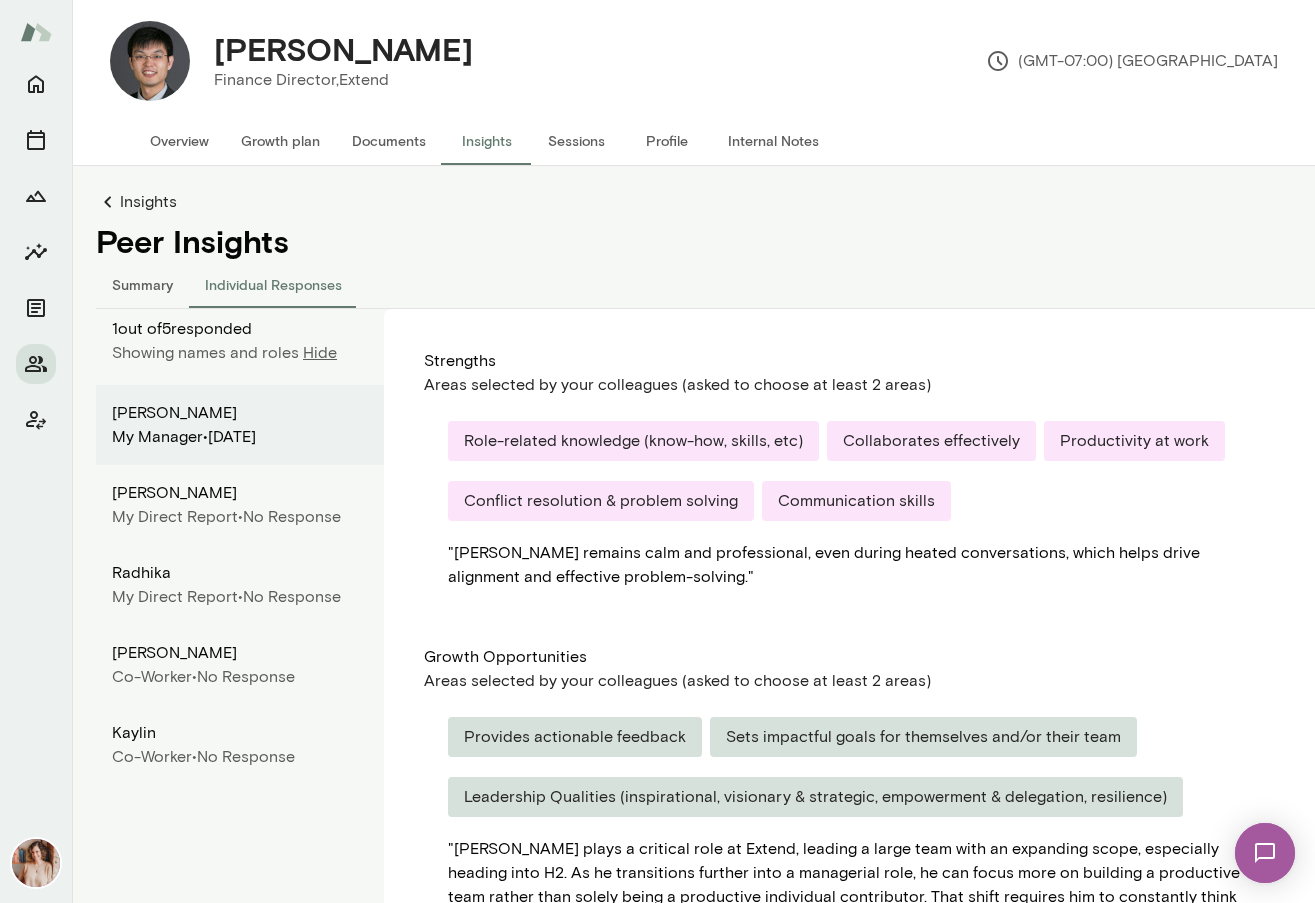 scroll, scrollTop: 21, scrollLeft: 0, axis: vertical 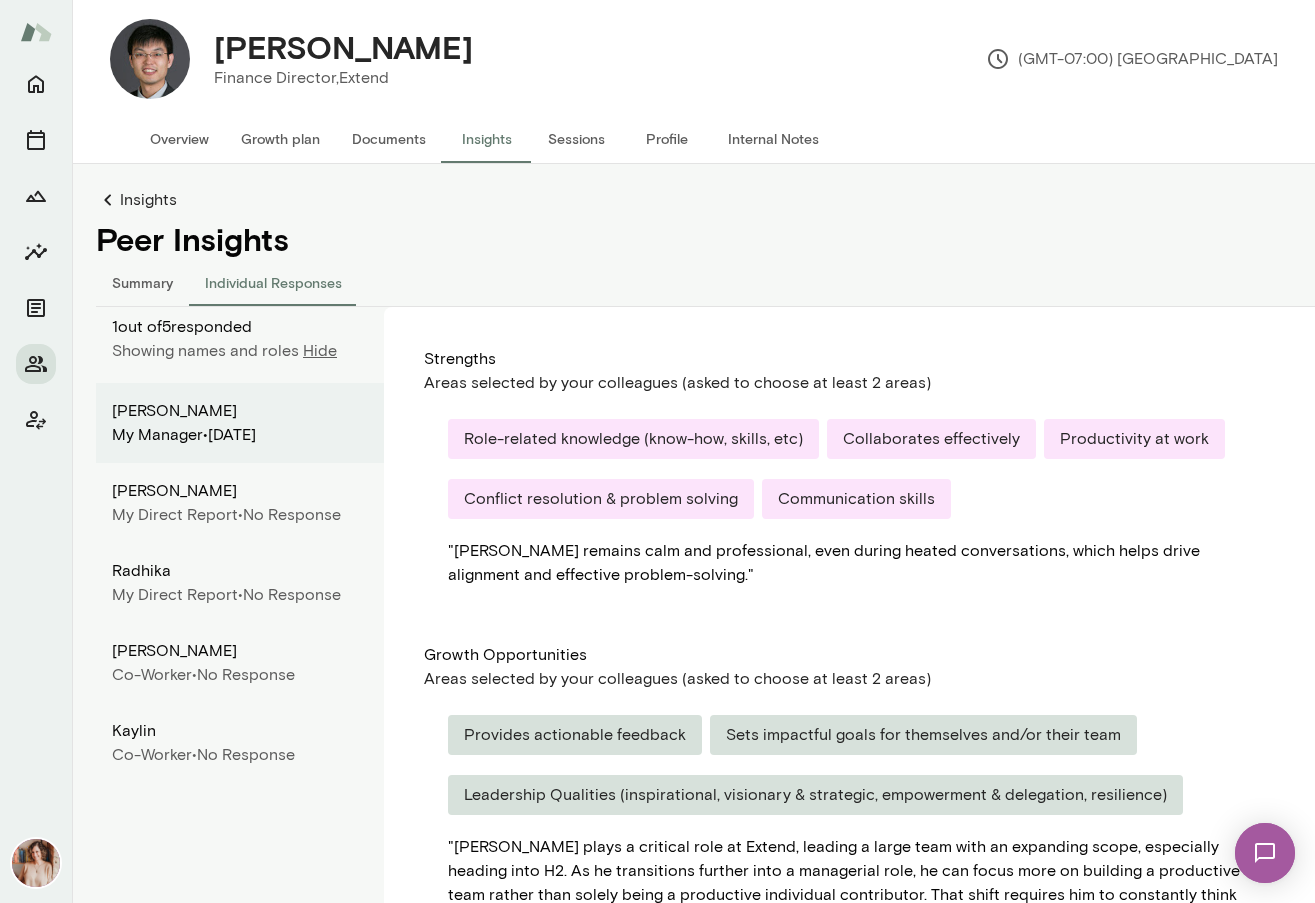 click on "Role-related knowledge (know-how, skills, etc)" at bounding box center (633, 439) 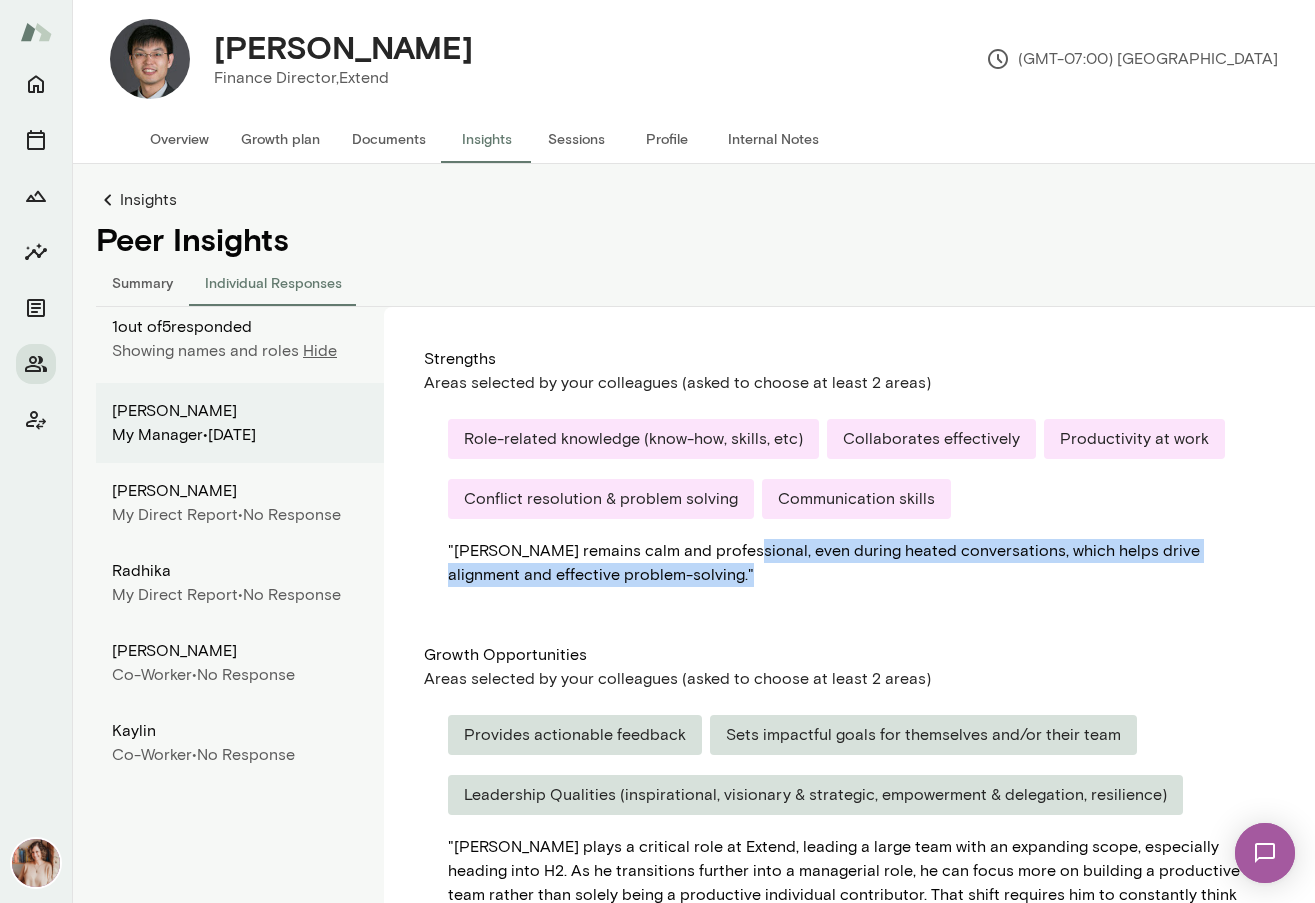 drag, startPoint x: 721, startPoint y: 547, endPoint x: 721, endPoint y: 573, distance: 26 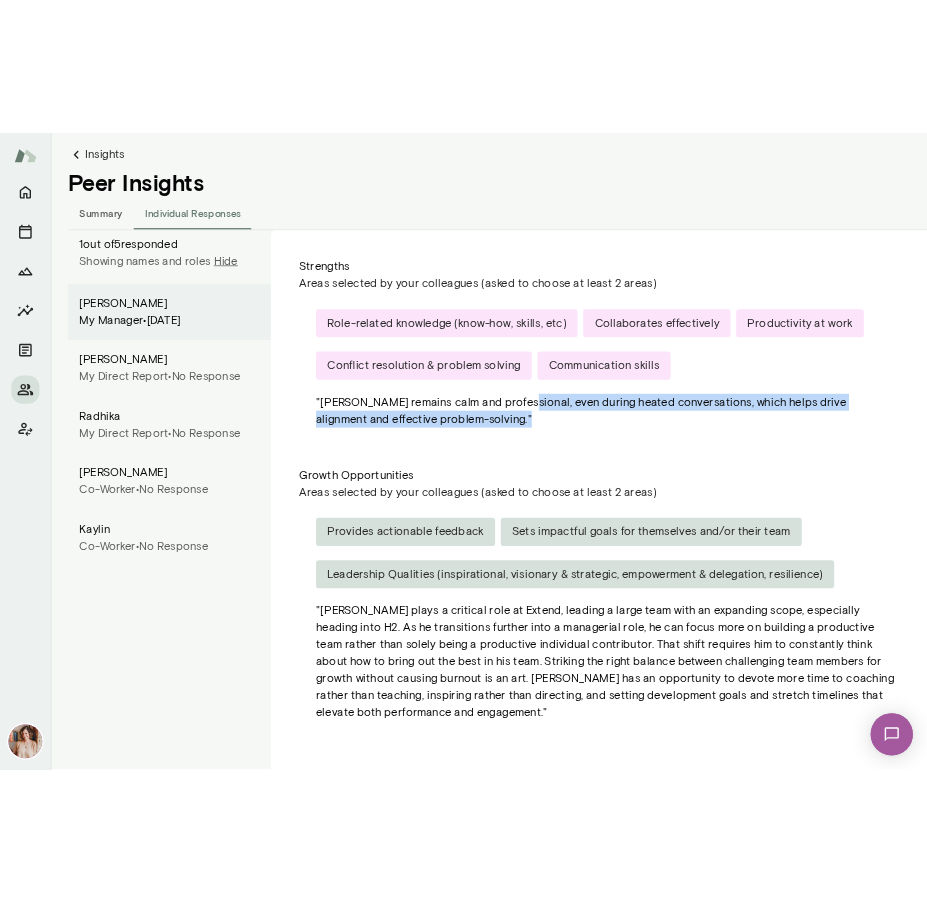 scroll, scrollTop: 217, scrollLeft: 0, axis: vertical 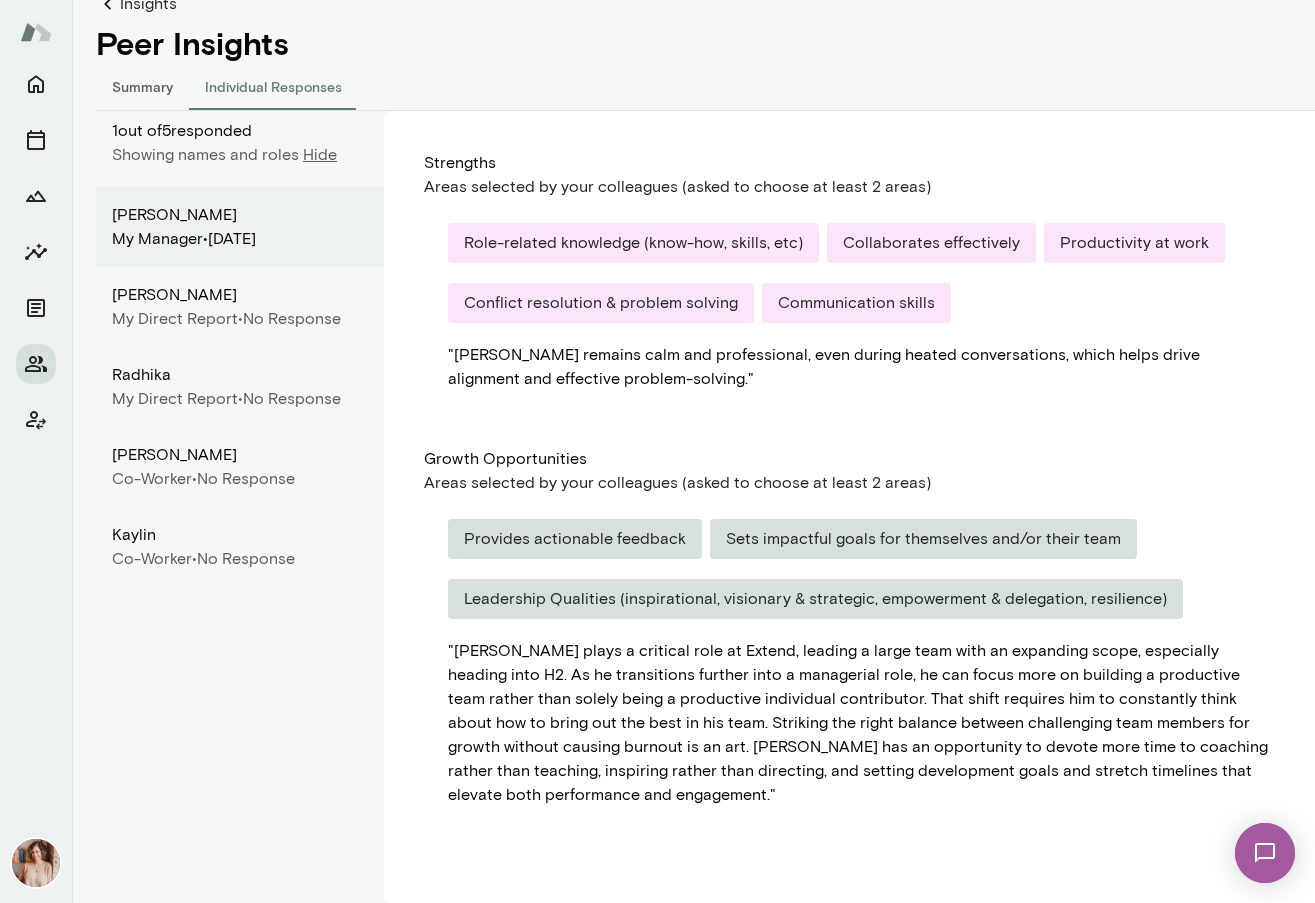click on "Provides actionable feedback" at bounding box center (575, 539) 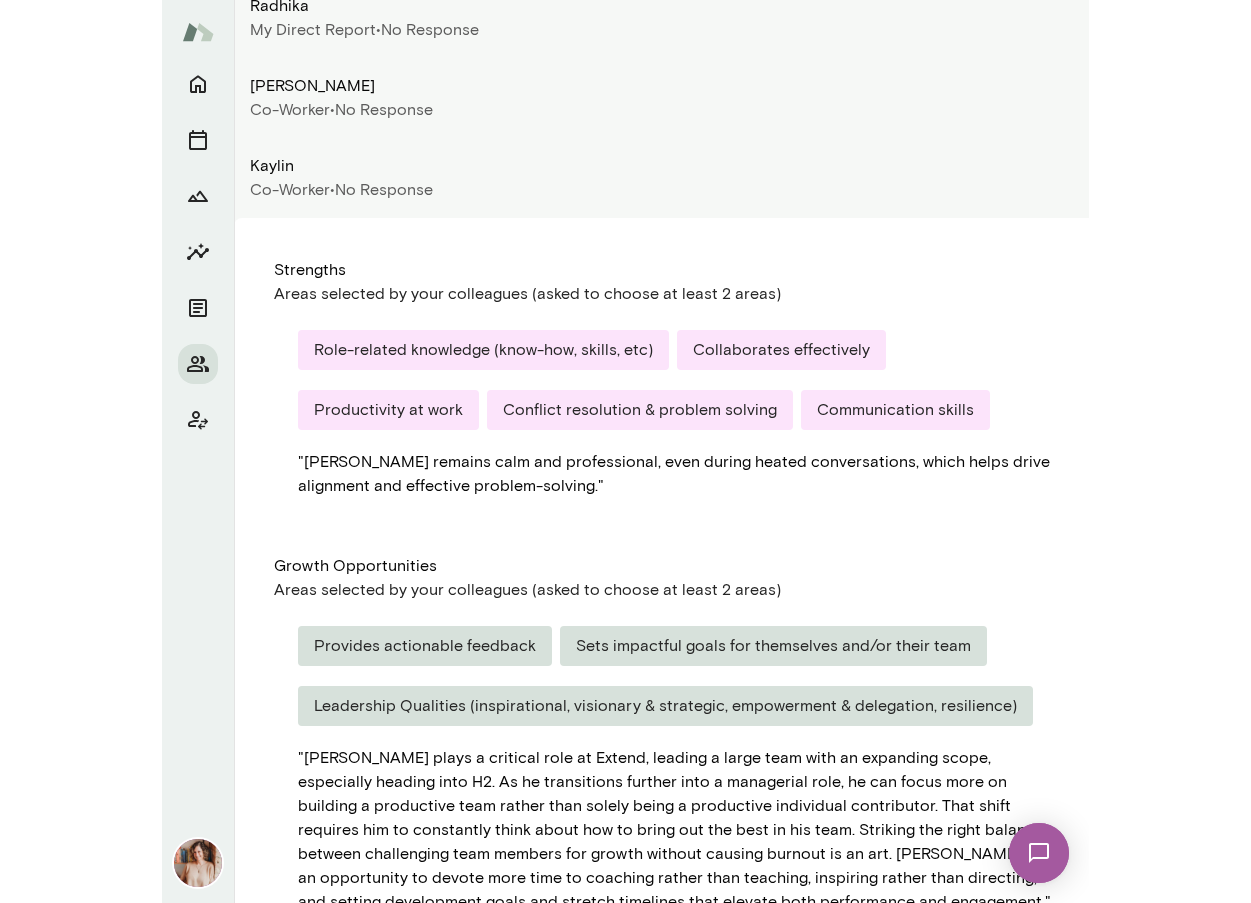scroll, scrollTop: 669, scrollLeft: 0, axis: vertical 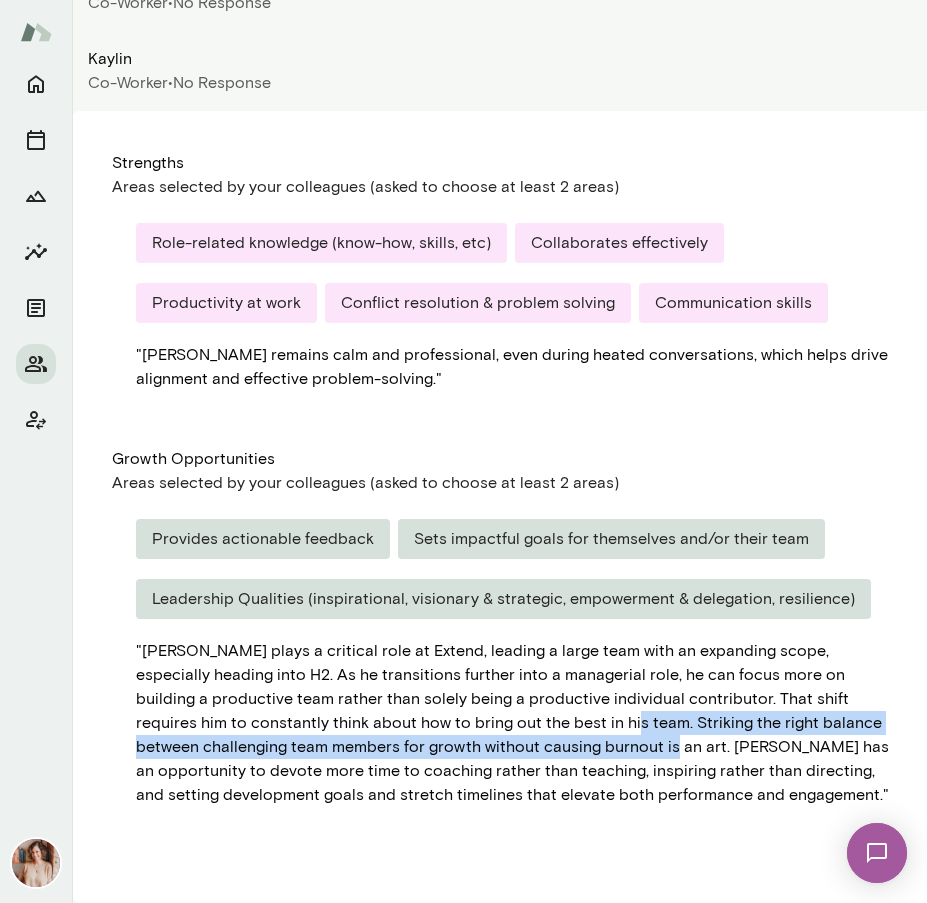 drag, startPoint x: 457, startPoint y: 744, endPoint x: 459, endPoint y: 722, distance: 22.090721 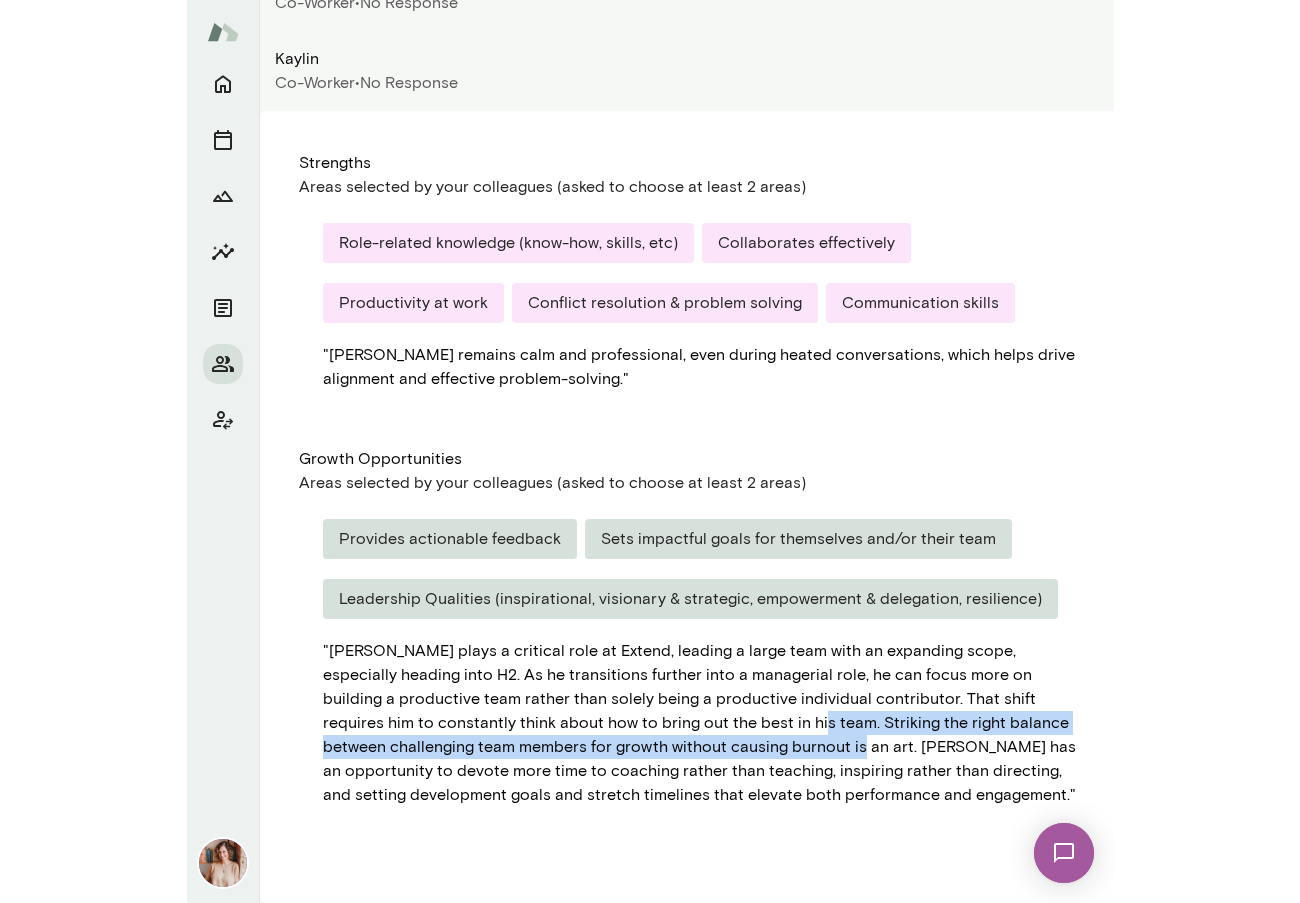 scroll, scrollTop: 241, scrollLeft: 0, axis: vertical 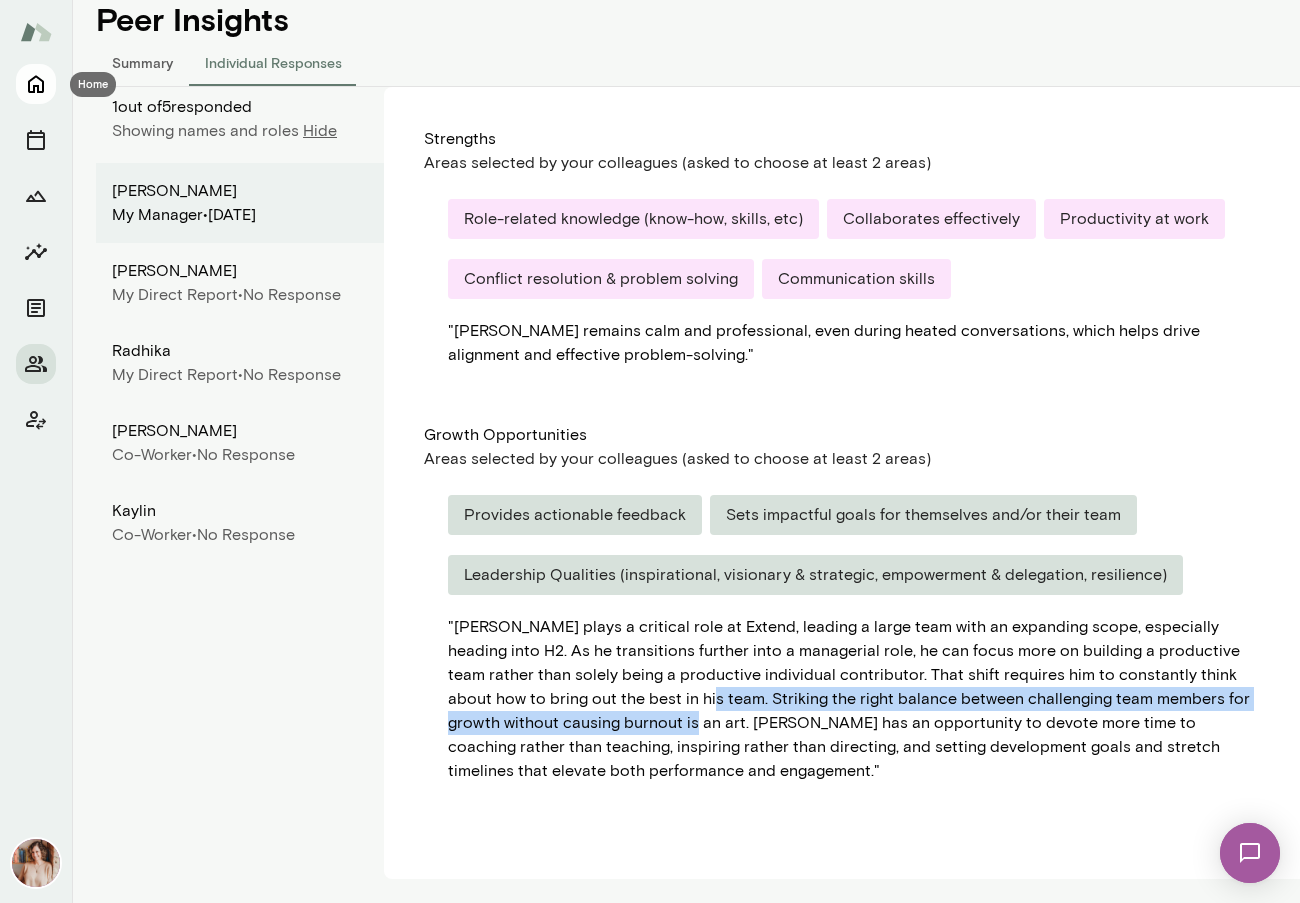 click 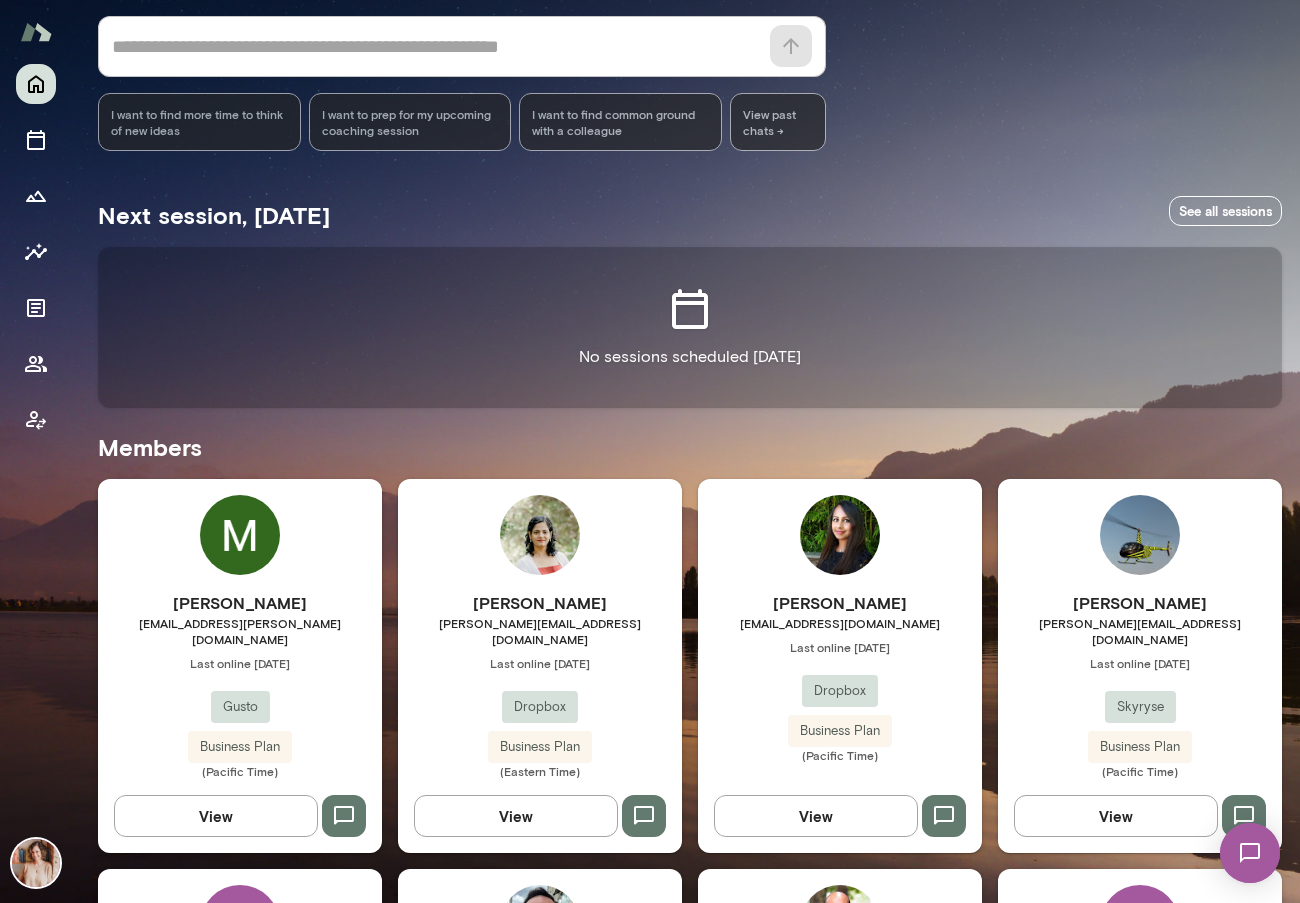 scroll, scrollTop: 177, scrollLeft: 0, axis: vertical 